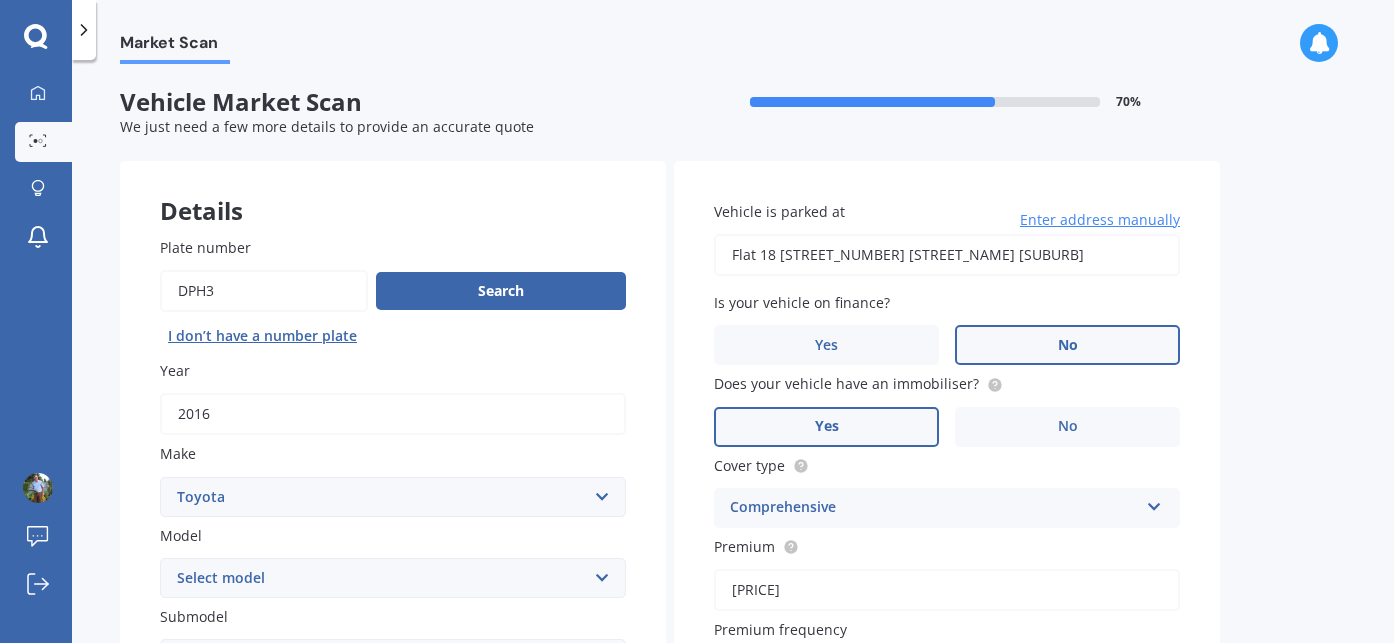 scroll, scrollTop: 0, scrollLeft: 0, axis: both 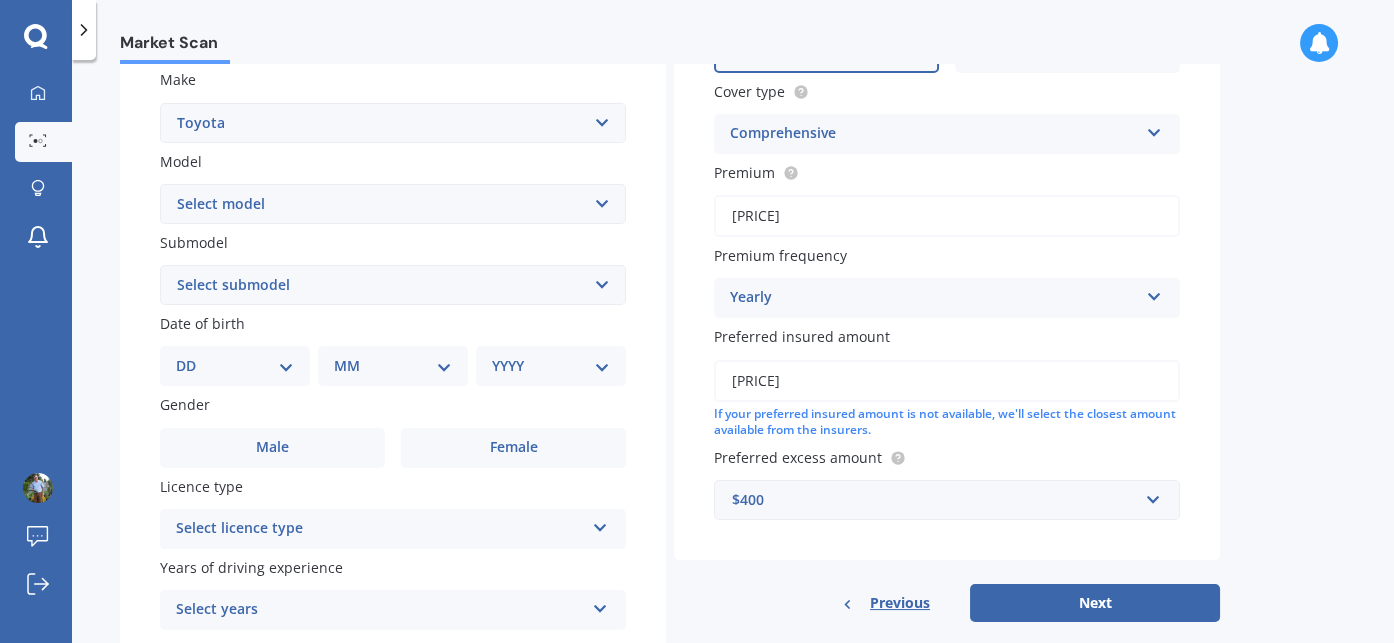 click on "Select model 4 Runner 86 Allex Allion Alphard Altezza Aqua Aristo Aurion Auris Avalon Avensis AYGO bB Belta Blade Blizzard 4WD Brevis Bundera 4WD C-HR Caldina Cami Camry Carib Carina Cavalier Celica Celsior Century Ceres Chaser Coaster Corolla Corona Corsa Cressida Cresta Crown Curren Cynos Deliboy Duet Dyna Echo Esquire Estima FJ Fortuner Funcargo Gaia Gracia Grande Granvia Harrier Hiace Highlander HILUX Ipsum iQ Isis IST Kluger Landcruiser LANDCRUISER PRADO Levin Liteace Marino Mark 2 Mark X Mirai MR-S MR2 Nadia Noah Nova Opa Paseo Passo Pixis Platz Porte Premio Previa MPV Prius Probox Progres Qualis Ractis RAIZE Raum RAV-4 Regius Van Runx Rush Sai Scepter Sera Sienta Soarer Spacio Spade Sprinter Starlet Succeed Supra Surf Tank Tarago Tercel Townace Toyo-ace Trueno Tundra Vanguard Vellfire Verossa Vienta Vista Vitz Voltz Voxy Will Windom Wish Yaris" at bounding box center [393, 204] 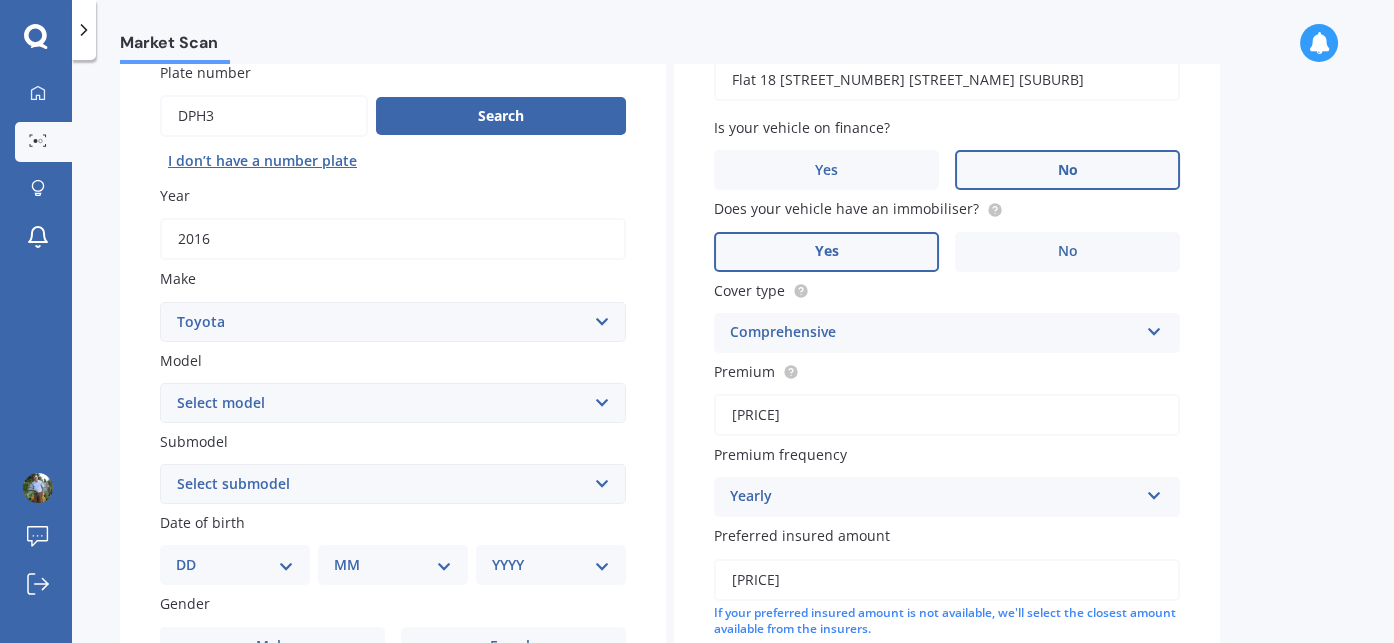 scroll, scrollTop: 250, scrollLeft: 0, axis: vertical 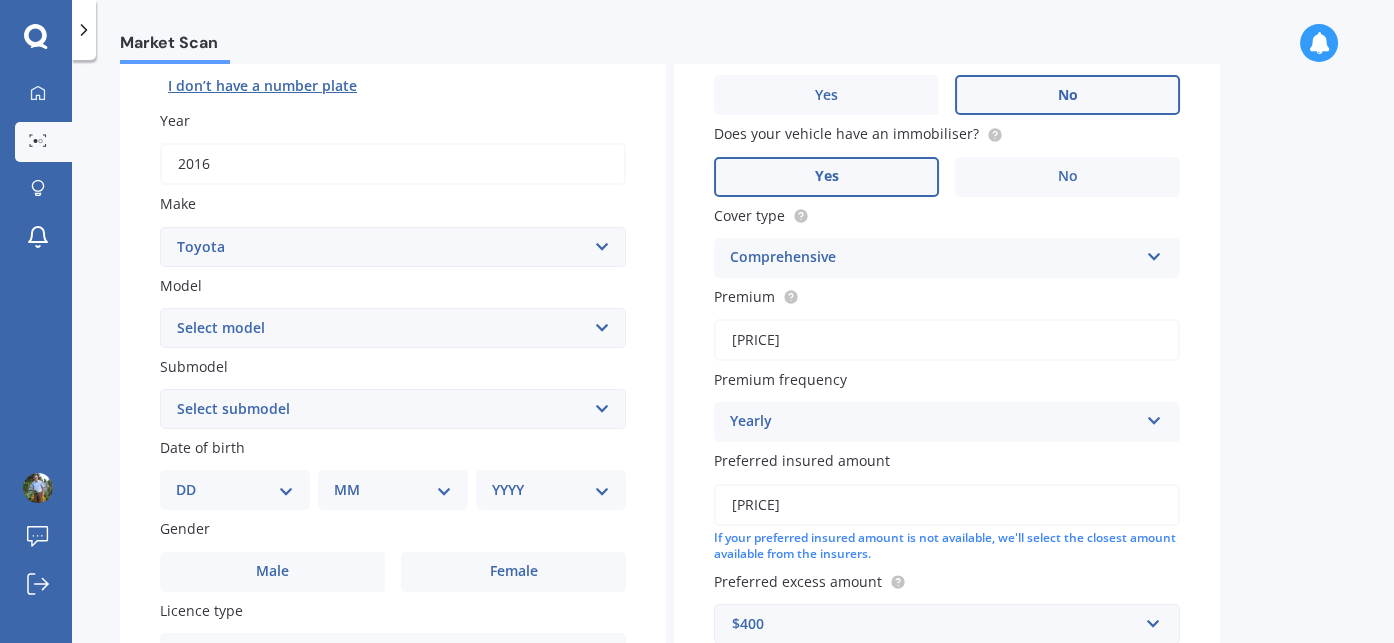 click on "Select model 4 Runner 86 Allex Allion Alphard Altezza Aqua Aristo Aurion Auris Avalon Avensis AYGO bB Belta Blade Blizzard 4WD Brevis Bundera 4WD C-HR Caldina Cami Camry Carib Carina Cavalier Celica Celsior Century Ceres Chaser Coaster Corolla Corona Corsa Cressida Cresta Crown Curren Cynos Deliboy Duet Dyna Echo Esquire Estima FJ Fortuner Funcargo Gaia Gracia Grande Granvia Harrier Hiace Highlander HILUX Ipsum iQ Isis IST Kluger Landcruiser LANDCRUISER PRADO Levin Liteace Marino Mark 2 Mark X Mirai MR-S MR2 Nadia Noah Nova Opa Paseo Passo Pixis Platz Porte Premio Previa MPV Prius Probox Progres Qualis Ractis RAIZE Raum RAV-4 Regius Van Runx Rush Sai Scepter Sera Sienta Soarer Spacio Spade Sprinter Starlet Succeed Supra Surf Tank Tarago Tercel Townace Toyo-ace Trueno Tundra Vanguard Vellfire Verossa Vienta Vista Vitz Voltz Voxy Will Windom Wish Yaris" at bounding box center (393, 328) 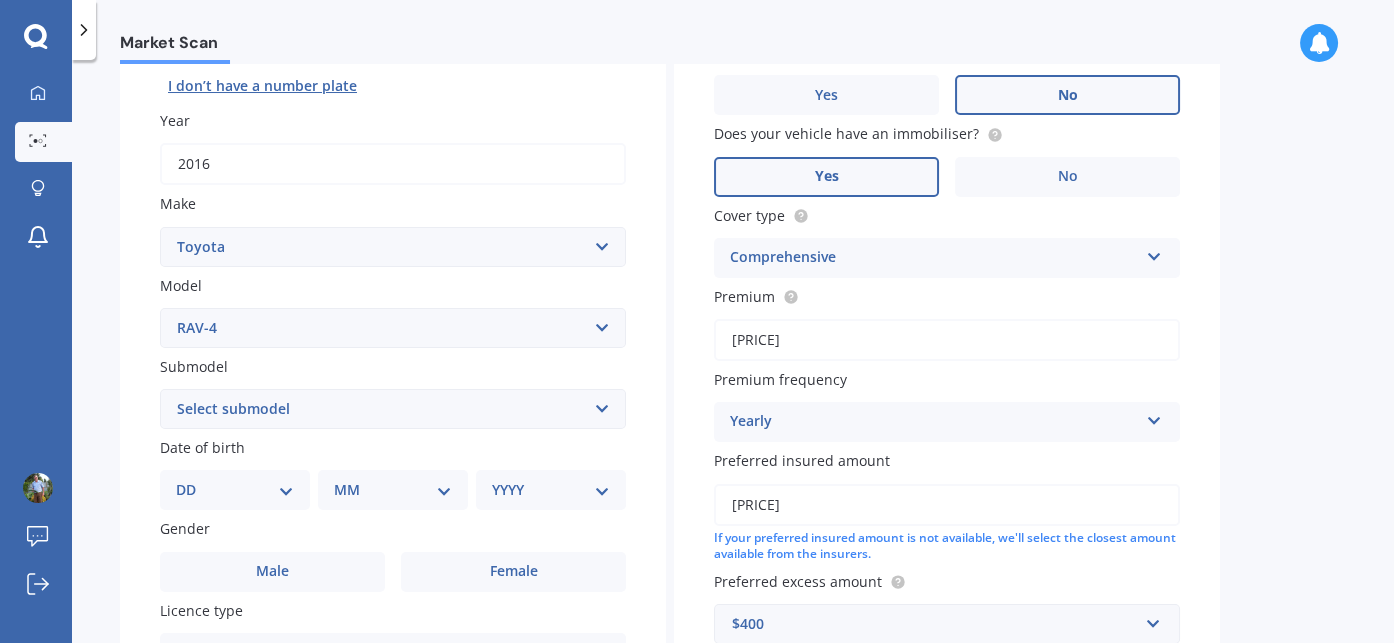 click on "Select model 4 Runner 86 Allex Allion Alphard Altezza Aqua Aristo Aurion Auris Avalon Avensis AYGO bB Belta Blade Blizzard 4WD Brevis Bundera 4WD C-HR Caldina Cami Camry Carib Carina Cavalier Celica Celsior Century Ceres Chaser Coaster Corolla Corona Corsa Cressida Cresta Crown Curren Cynos Deliboy Duet Dyna Echo Esquire Estima FJ Fortuner Funcargo Gaia Gracia Grande Granvia Harrier Hiace Highlander HILUX Ipsum iQ Isis IST Kluger Landcruiser LANDCRUISER PRADO Levin Liteace Marino Mark 2 Mark X Mirai MR-S MR2 Nadia Noah Nova Opa Paseo Passo Pixis Platz Porte Premio Previa MPV Prius Probox Progres Qualis Ractis RAIZE Raum RAV-4 Regius Van Runx Rush Sai Scepter Sera Sienta Soarer Spacio Spade Sprinter Starlet Succeed Supra Surf Tank Tarago Tercel Townace Toyo-ace Trueno Tundra Vanguard Vellfire Verossa Vienta Vista Vitz Voltz Voxy Will Windom Wish Yaris" at bounding box center [393, 328] 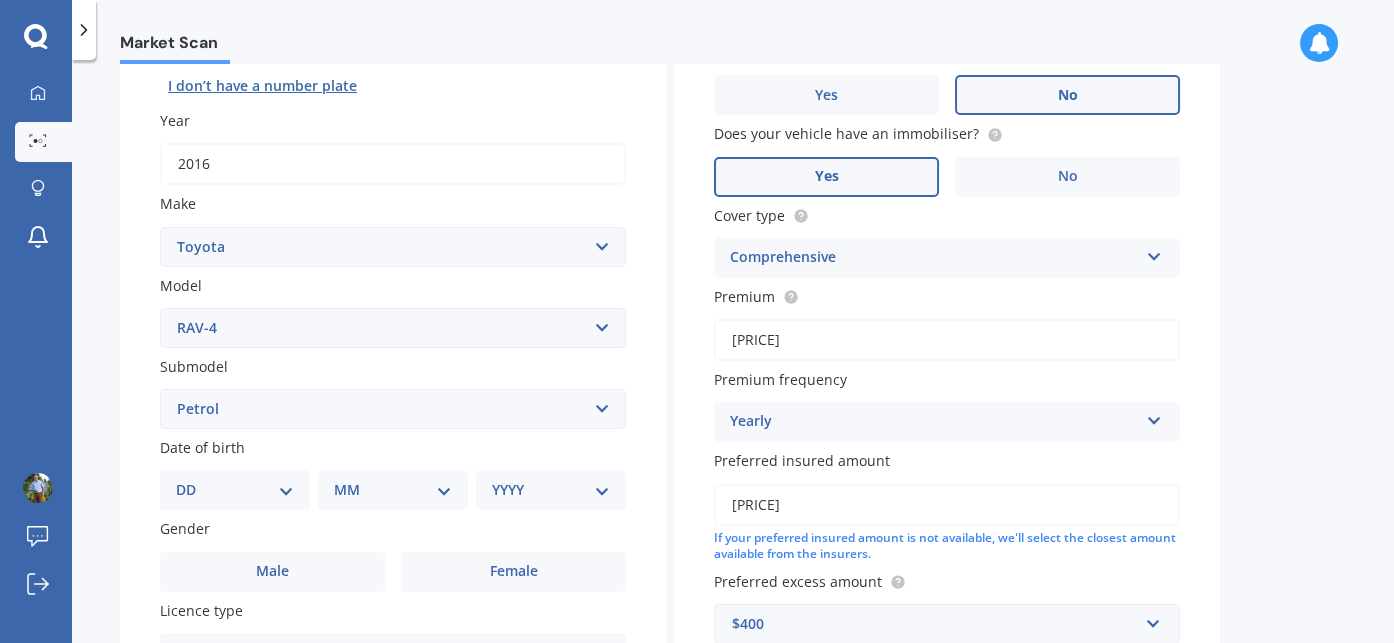 click on "Select submodel Diesel EV GX SUV 2.2/4WD/6AT Hybrid Hybrid 2WD Petrol" at bounding box center [393, 409] 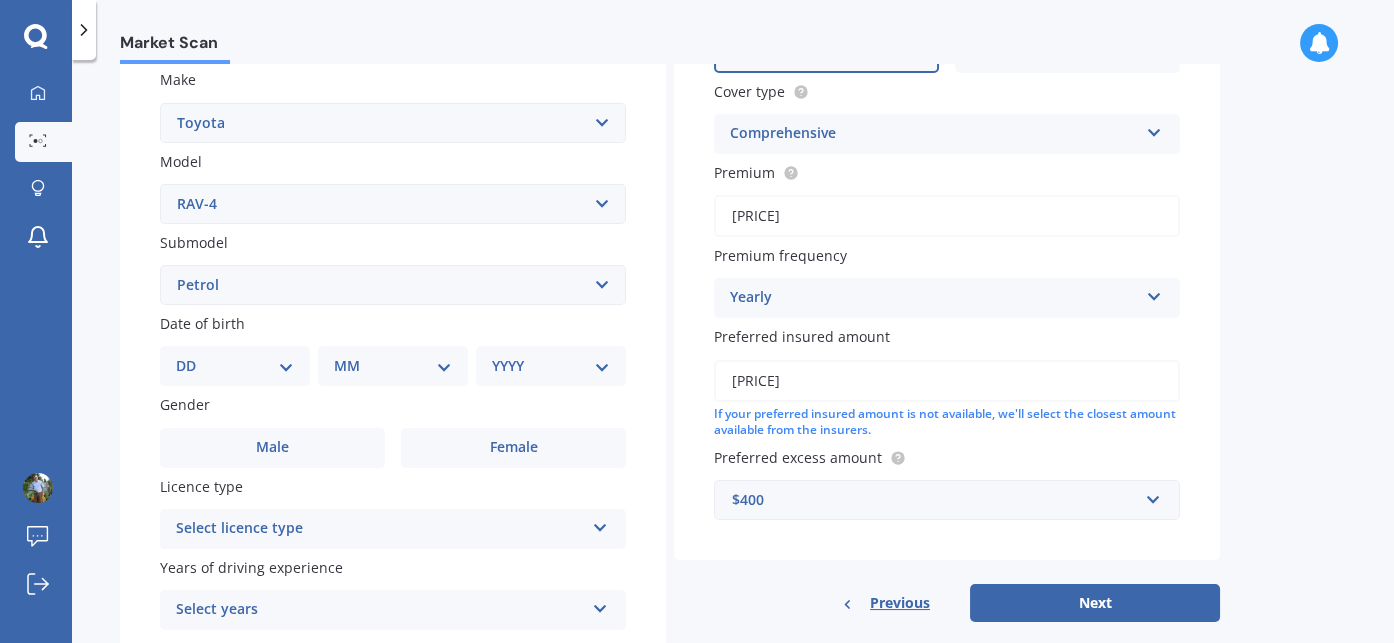 click on "DD 01 02 03 04 05 06 07 08 09 10 11 12 13 14 15 16 17 18 19 20 21 22 23 24 25 26 27 28 29 30 31" at bounding box center (235, 366) 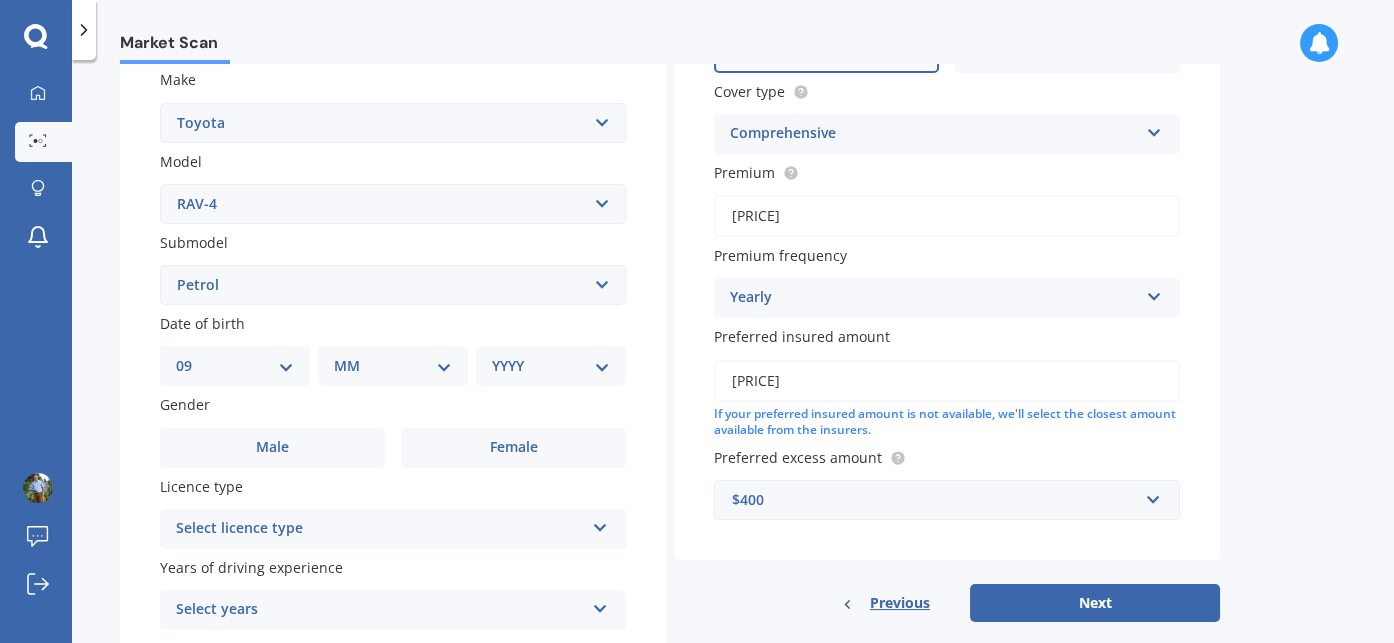 click on "DD 01 02 03 04 05 06 07 08 09 10 11 12 13 14 15 16 17 18 19 20 21 22 23 24 25 26 27 28 29 30 31" at bounding box center (235, 366) 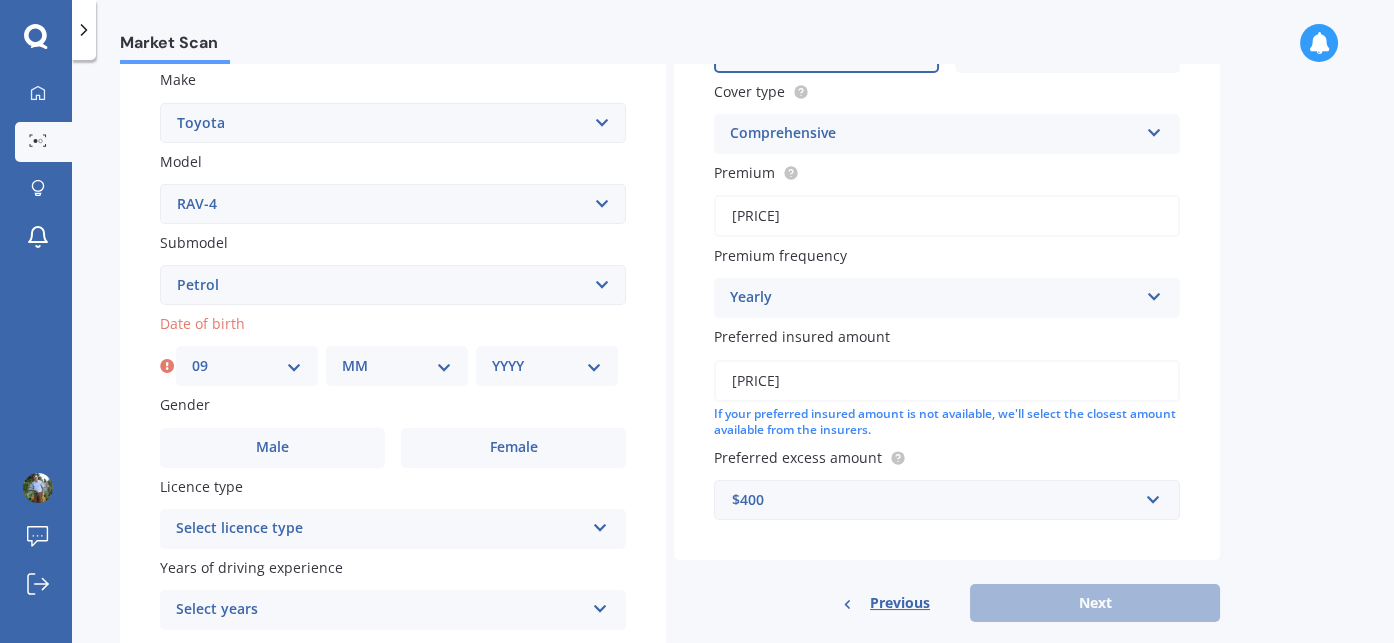 click on "MM 01 02 03 04 05 06 07 08 09 10 11 12" at bounding box center (397, 366) 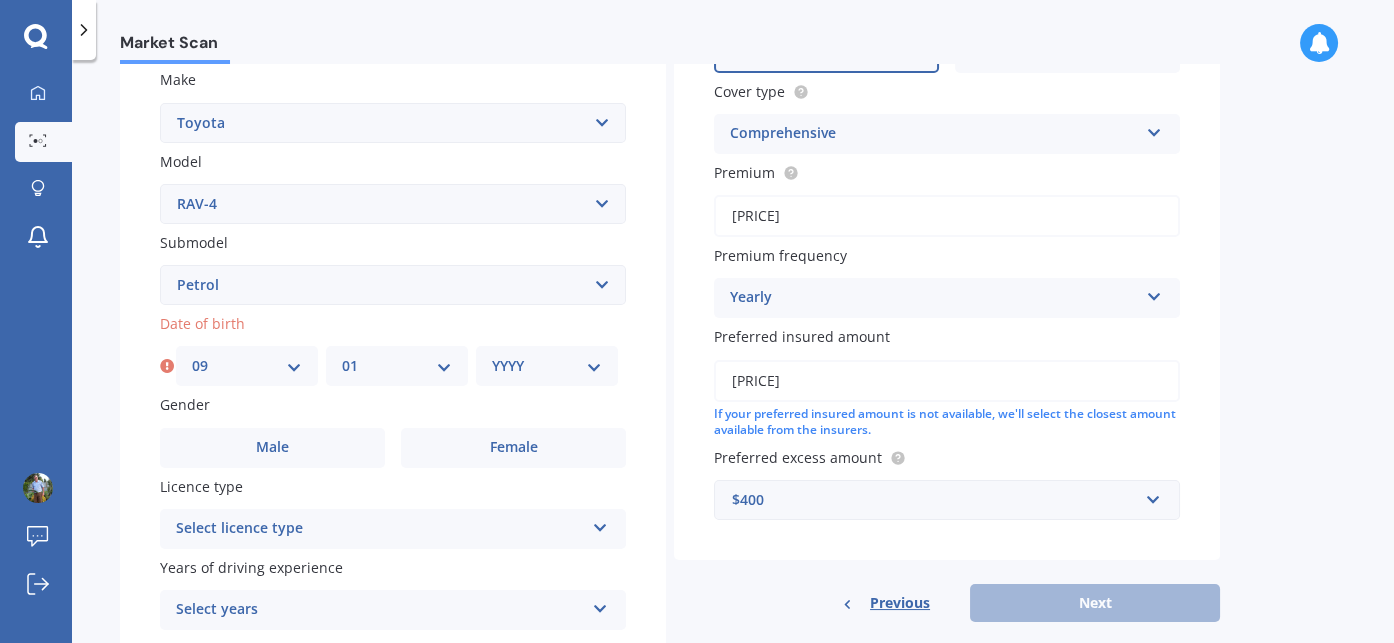 click on "MM 01 02 03 04 05 06 07 08 09 10 11 12" at bounding box center (397, 366) 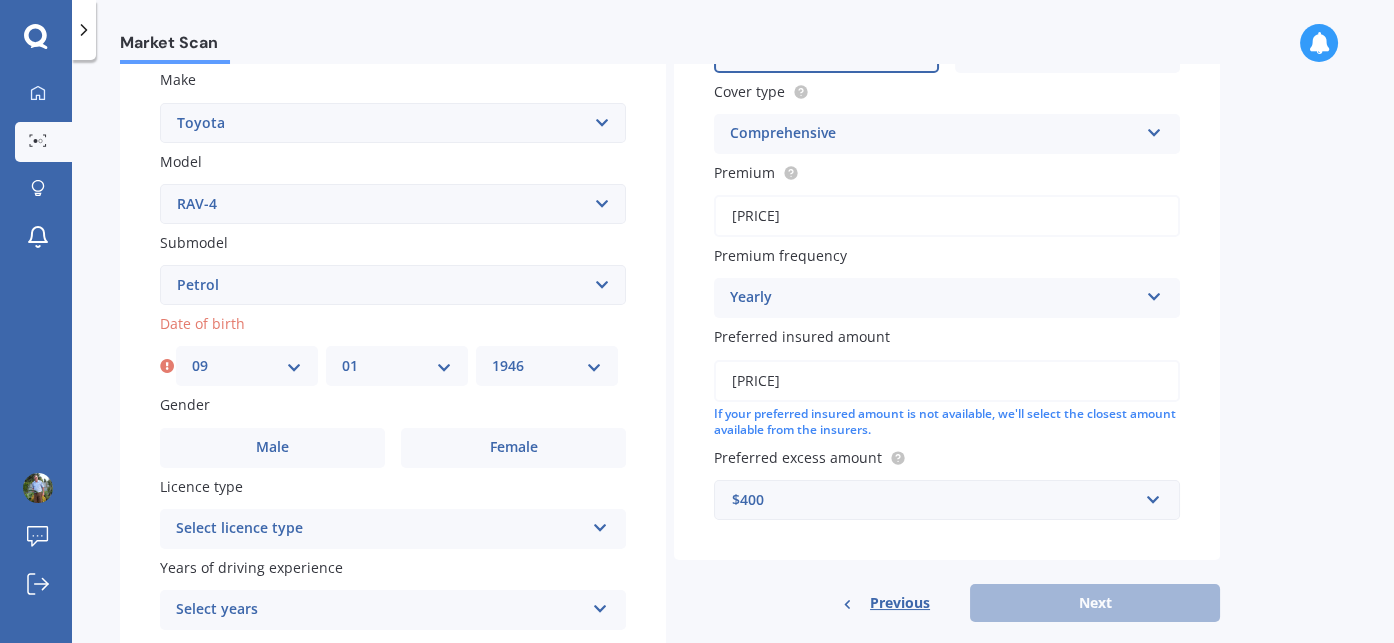 click on "YYYY 2025 2024 2023 2022 2021 2020 2019 2018 2017 2016 2015 2014 2013 2012 2011 2010 2009 2008 2007 2006 2005 2004 2003 2002 2001 2000 1999 1998 1997 1996 1995 1994 1993 1992 1991 1990 1989 1988 1987 1986 1985 1984 1983 1982 1981 1980 1979 1978 1977 1976 1975 1974 1973 1972 1971 1970 1969 1968 1967 1966 1965 1964 1963 1962 1961 1960 1959 1958 1957 1956 1955 1954 1953 1952 1951 1950 1949 1948 1947 1946 1945 1944 1943 1942 1941 1940 1939 1938 1937 1936 1935 1934 1933 1932 1931 1930 1929 1928 1927 1926" at bounding box center [547, 366] 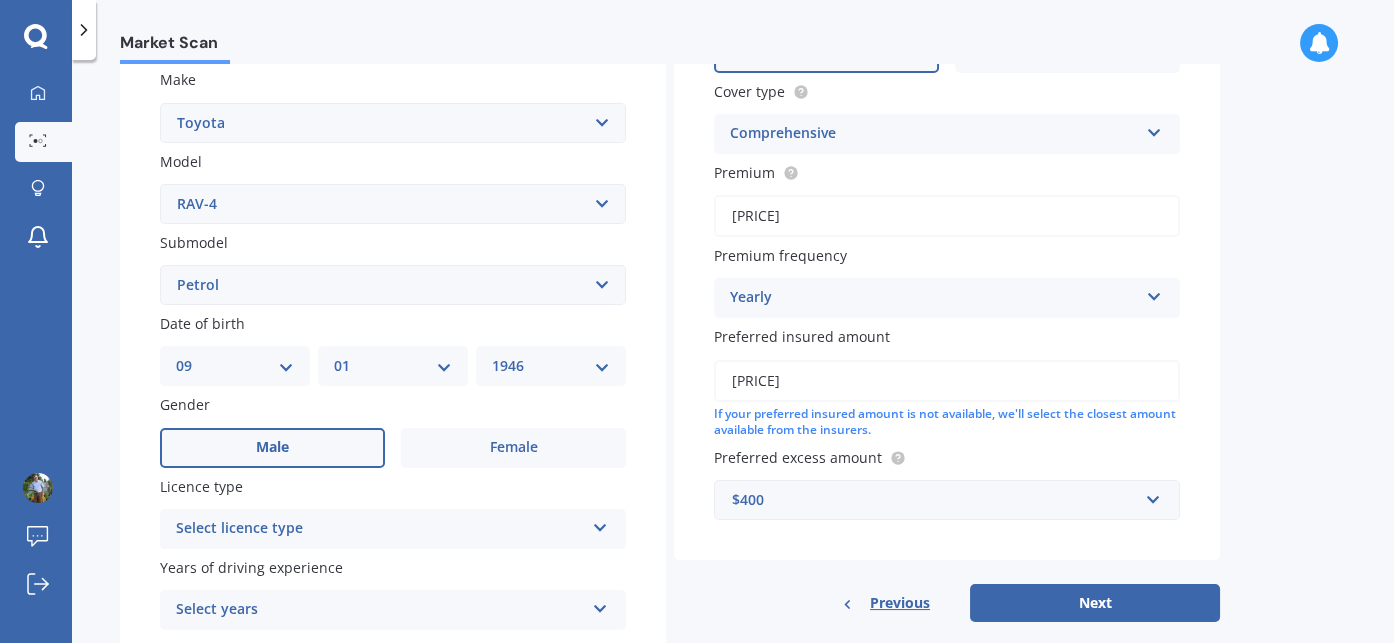 click on "Male" at bounding box center [272, 447] 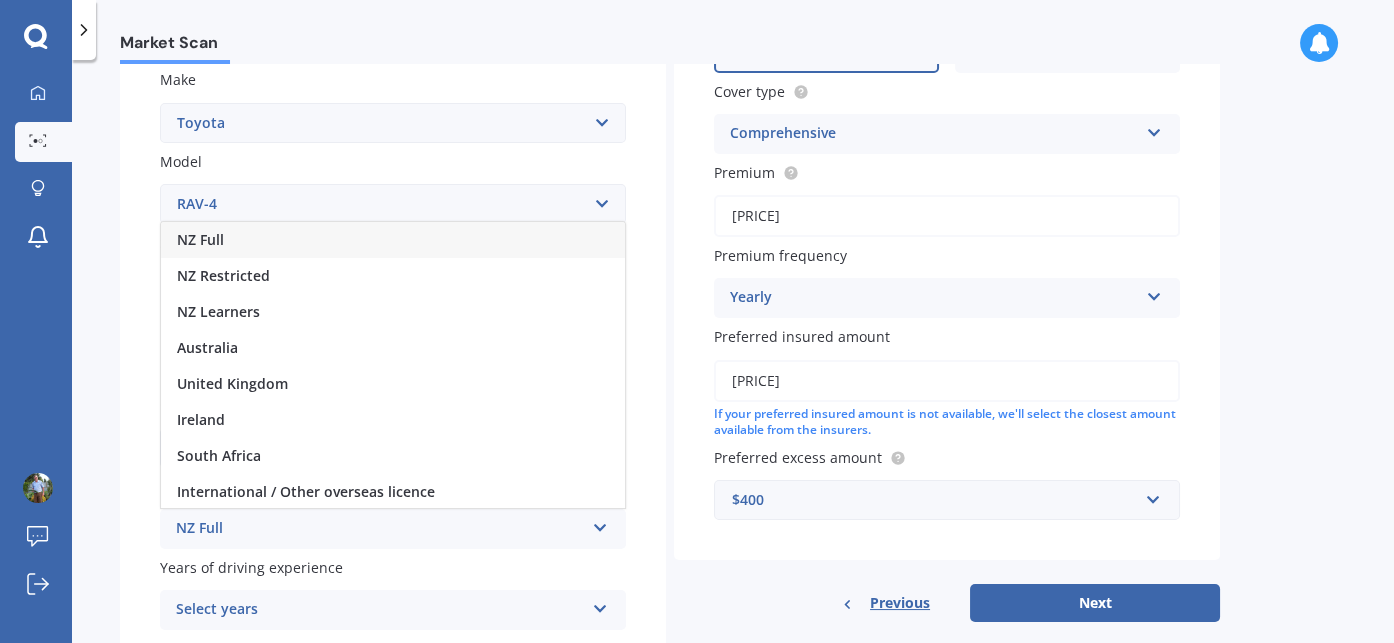 click on "NZ Full" at bounding box center (380, 529) 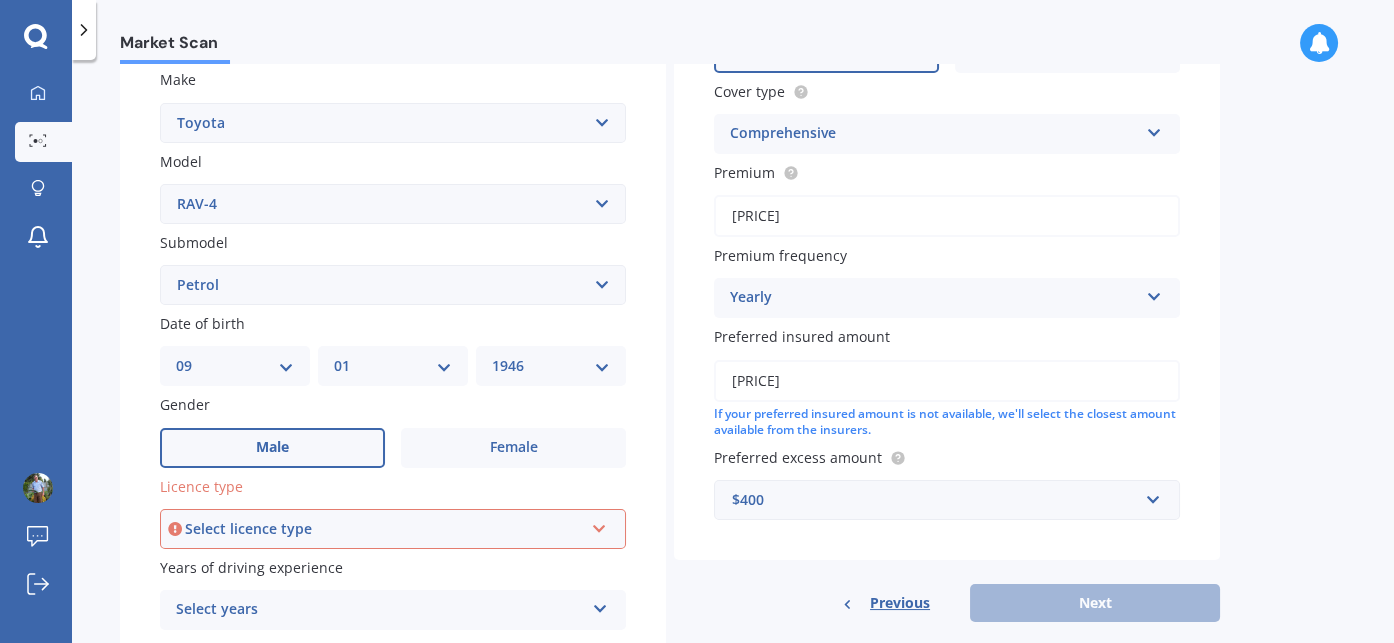 click at bounding box center [599, 525] 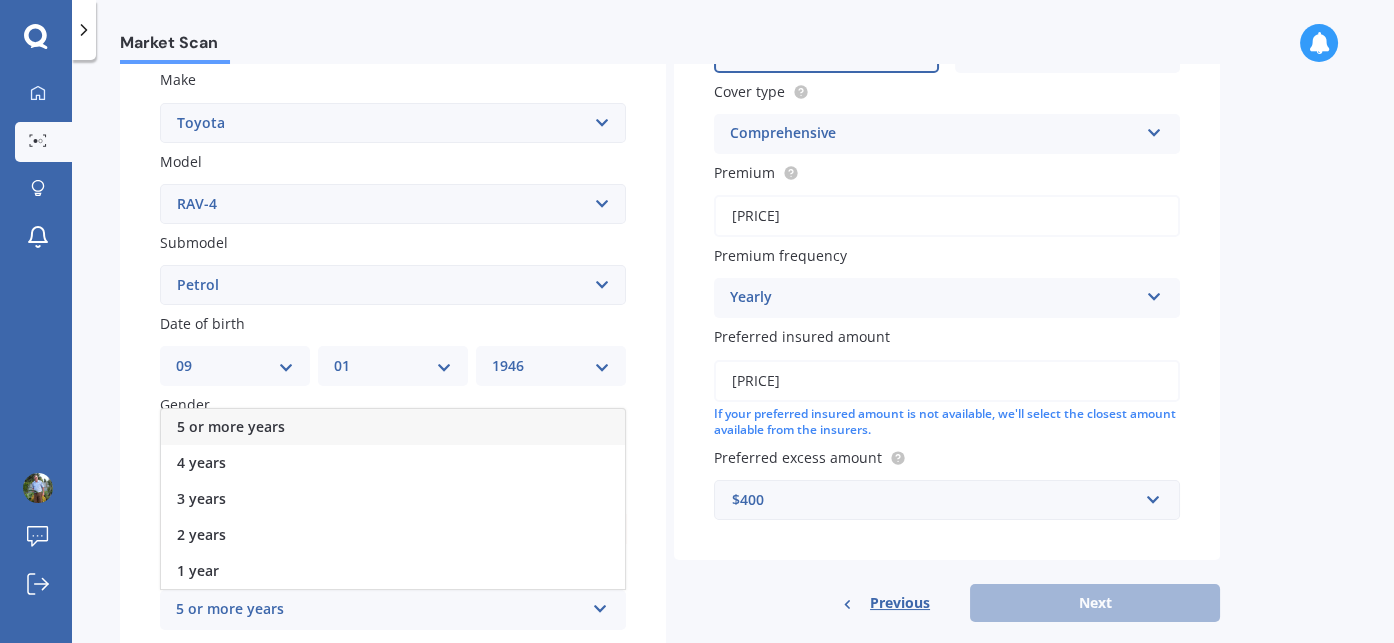 click on "5 or more years" at bounding box center (380, 610) 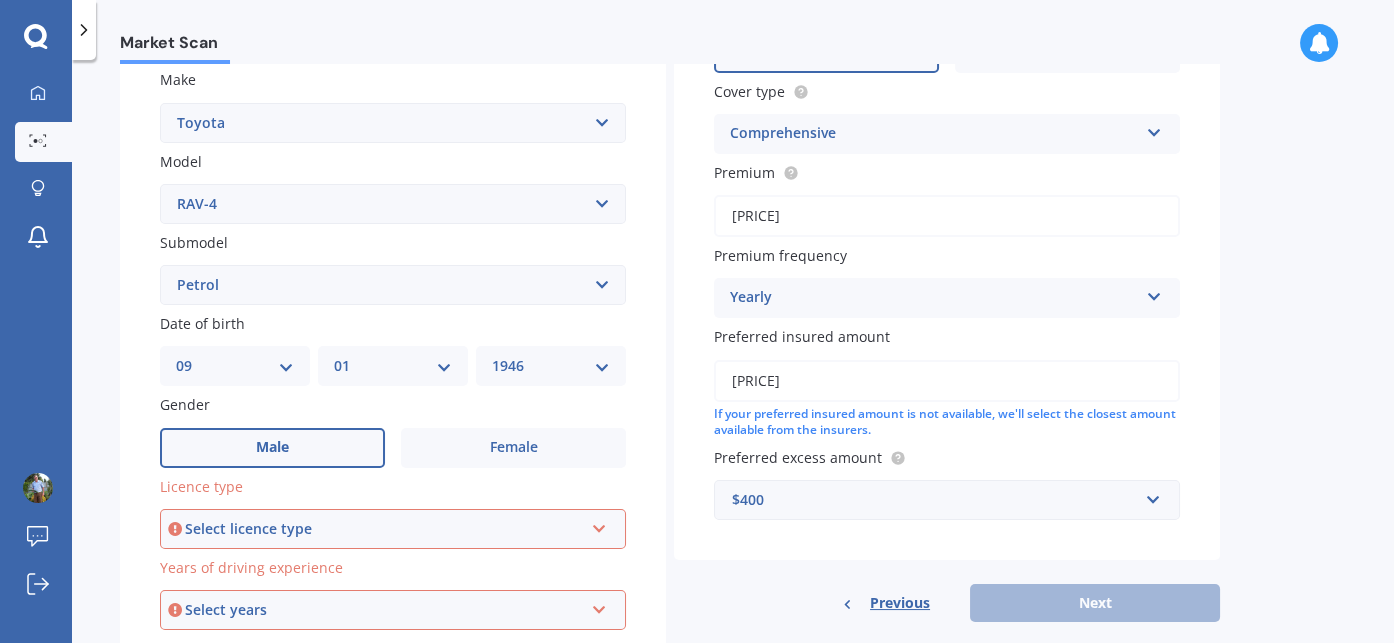 click at bounding box center [599, 525] 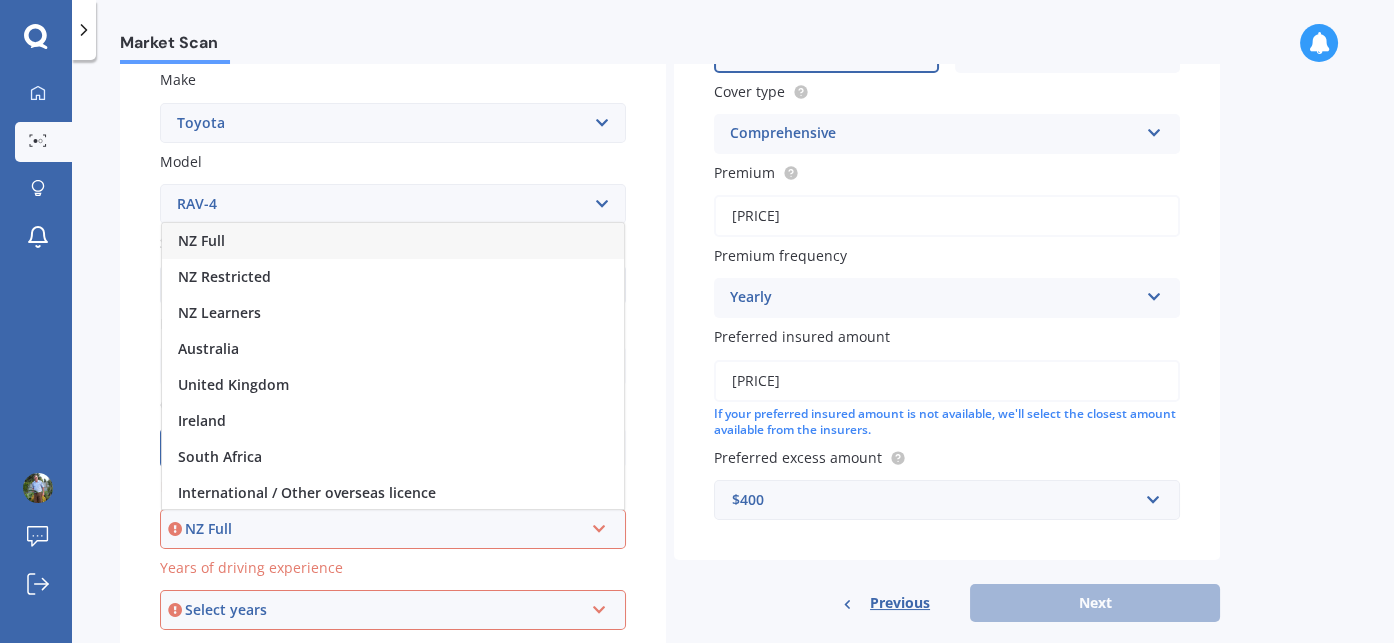 click on "NZ Full" at bounding box center [384, 529] 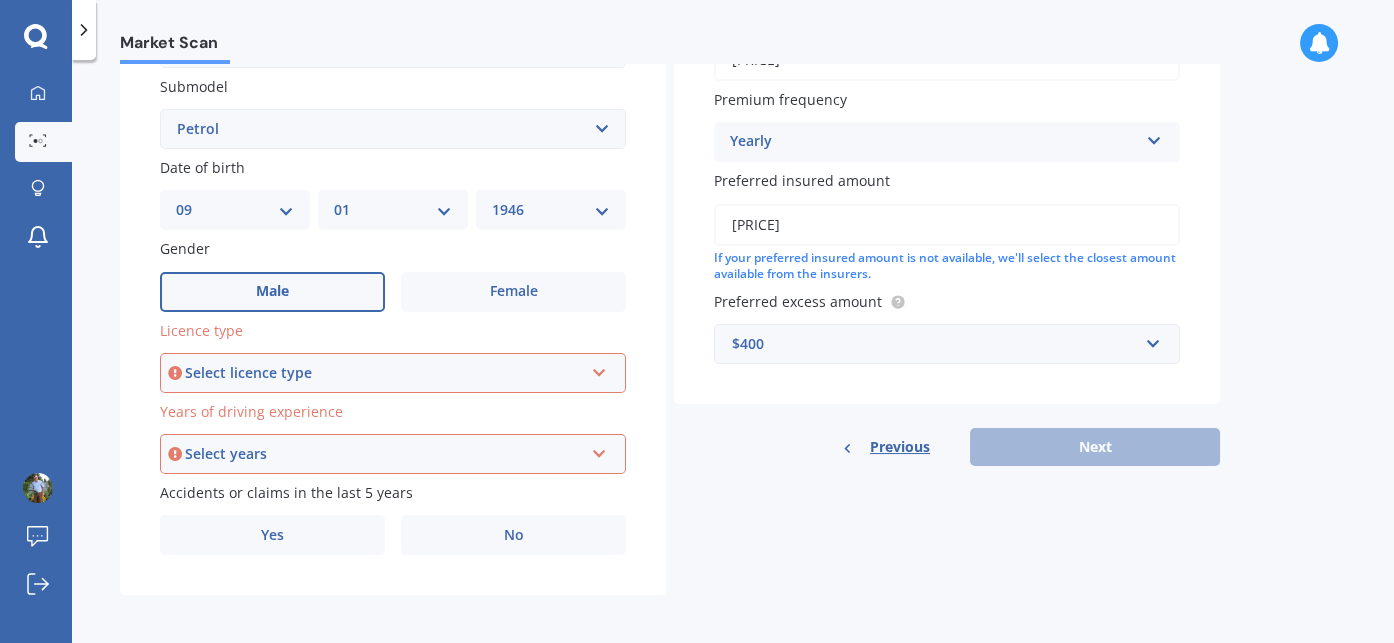 scroll, scrollTop: 535, scrollLeft: 0, axis: vertical 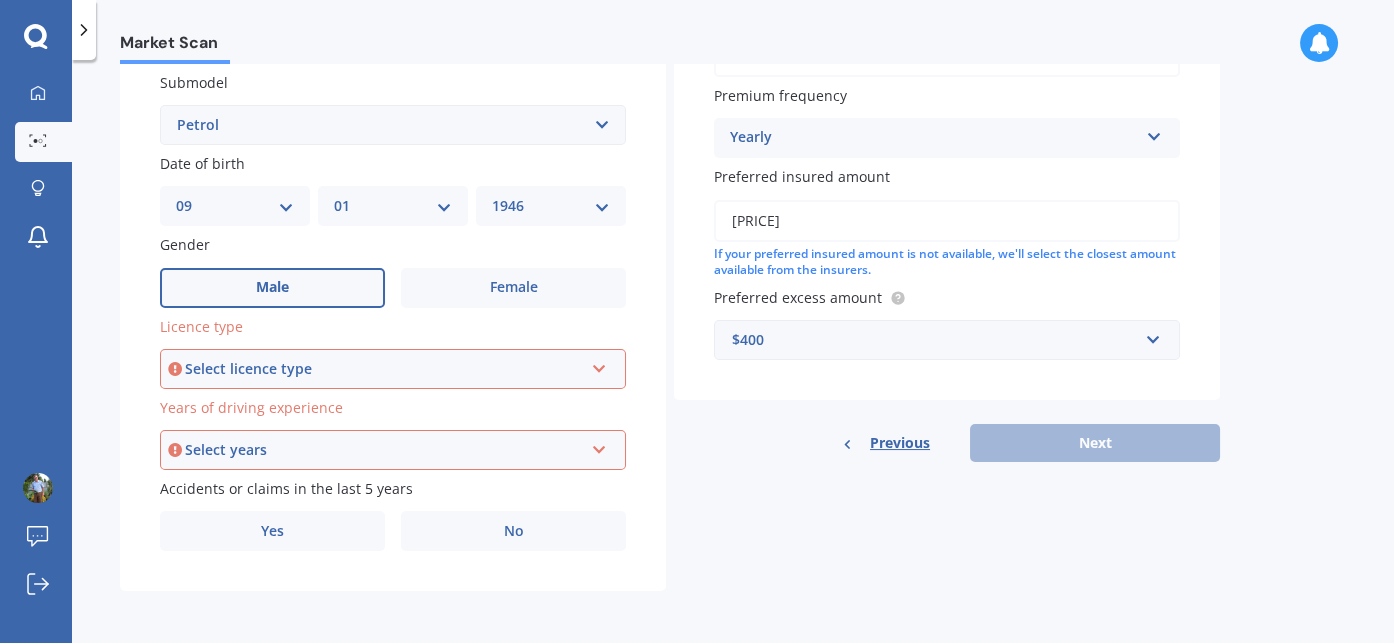 click at bounding box center (599, 365) 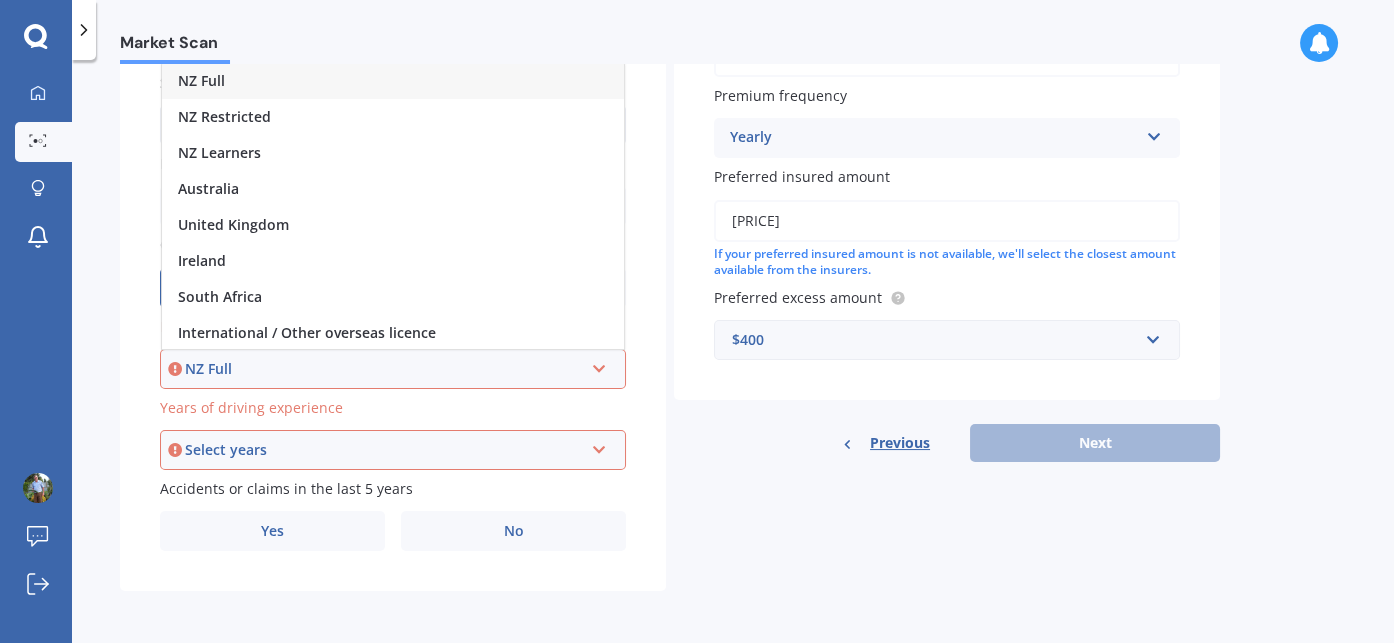 click on "NZ Full" at bounding box center [201, 80] 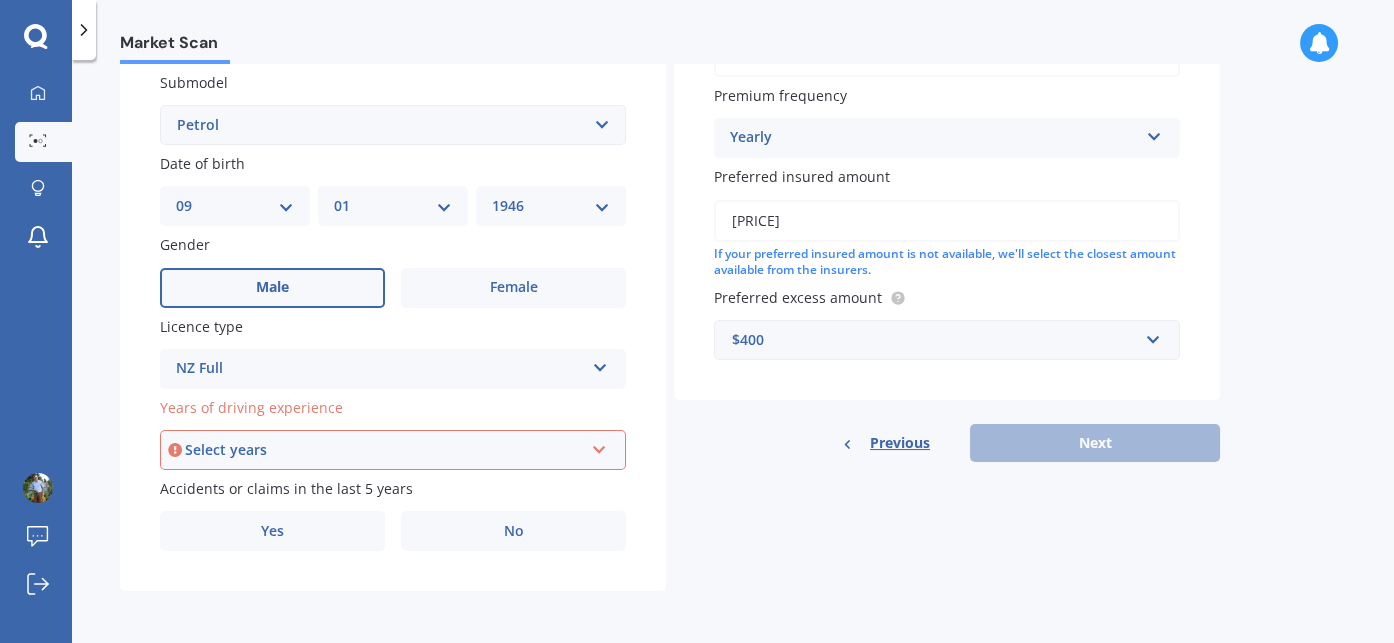 click on "Select years" at bounding box center (384, 450) 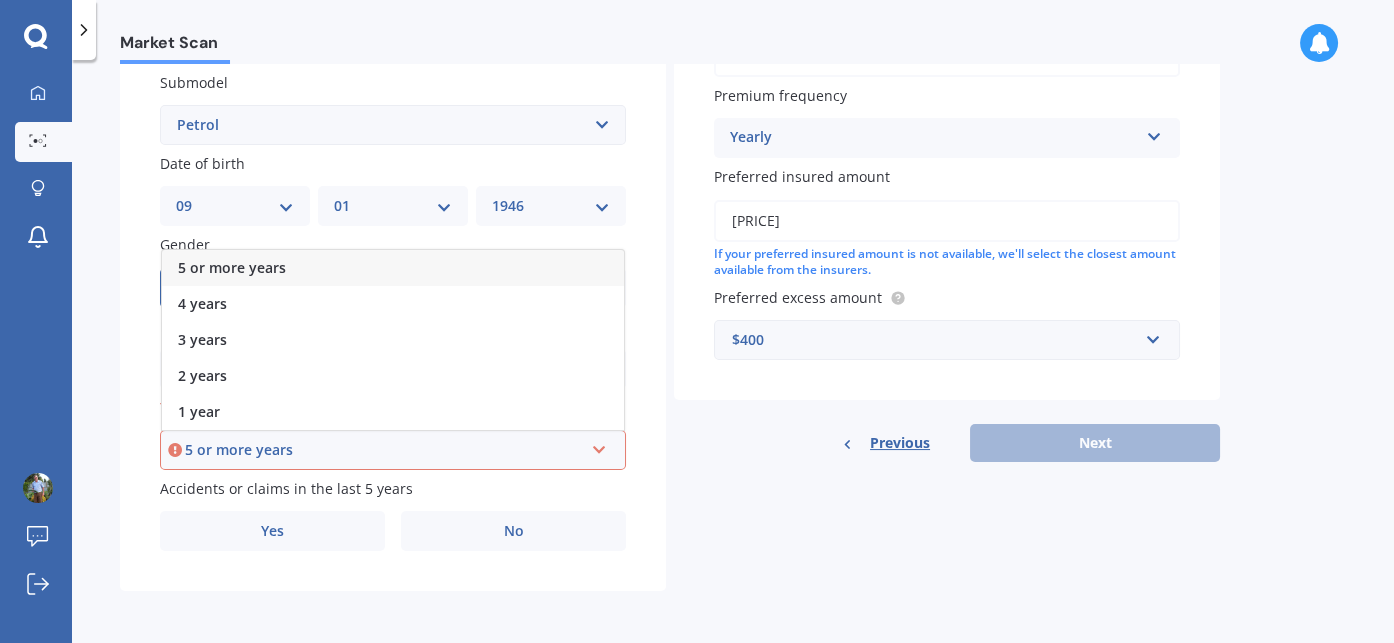 click on "5 or more years" at bounding box center [384, 450] 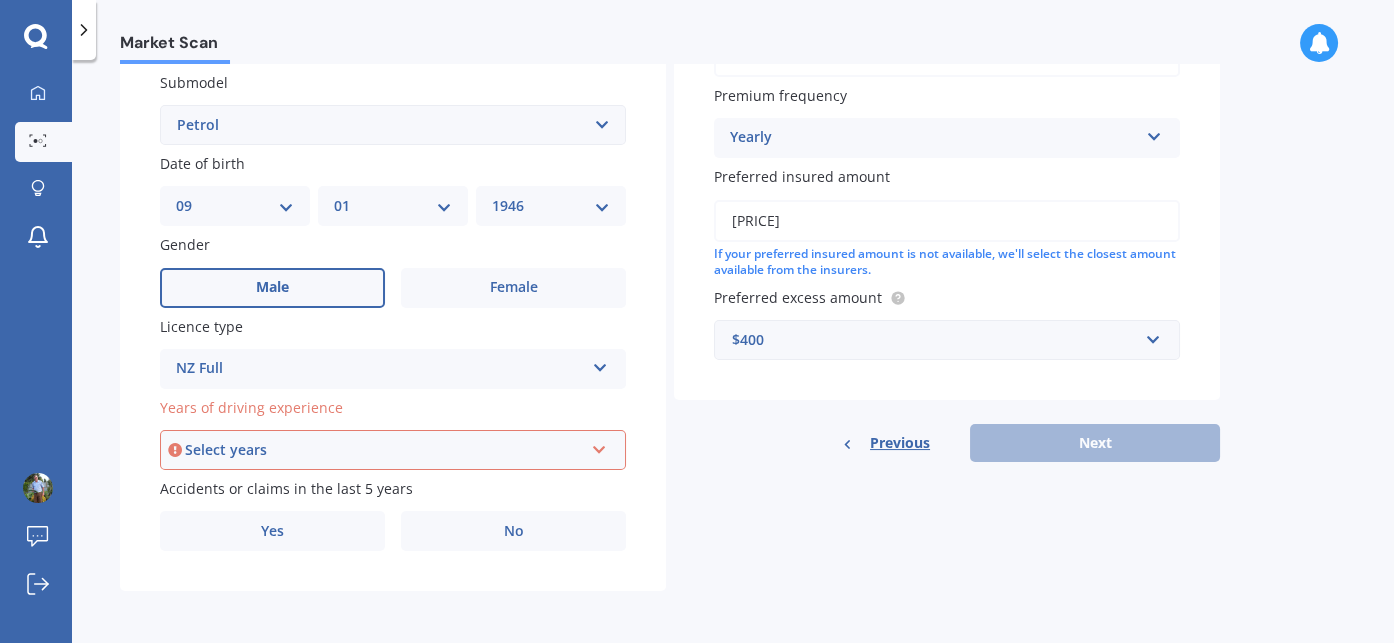 click on "Select years" at bounding box center (384, 450) 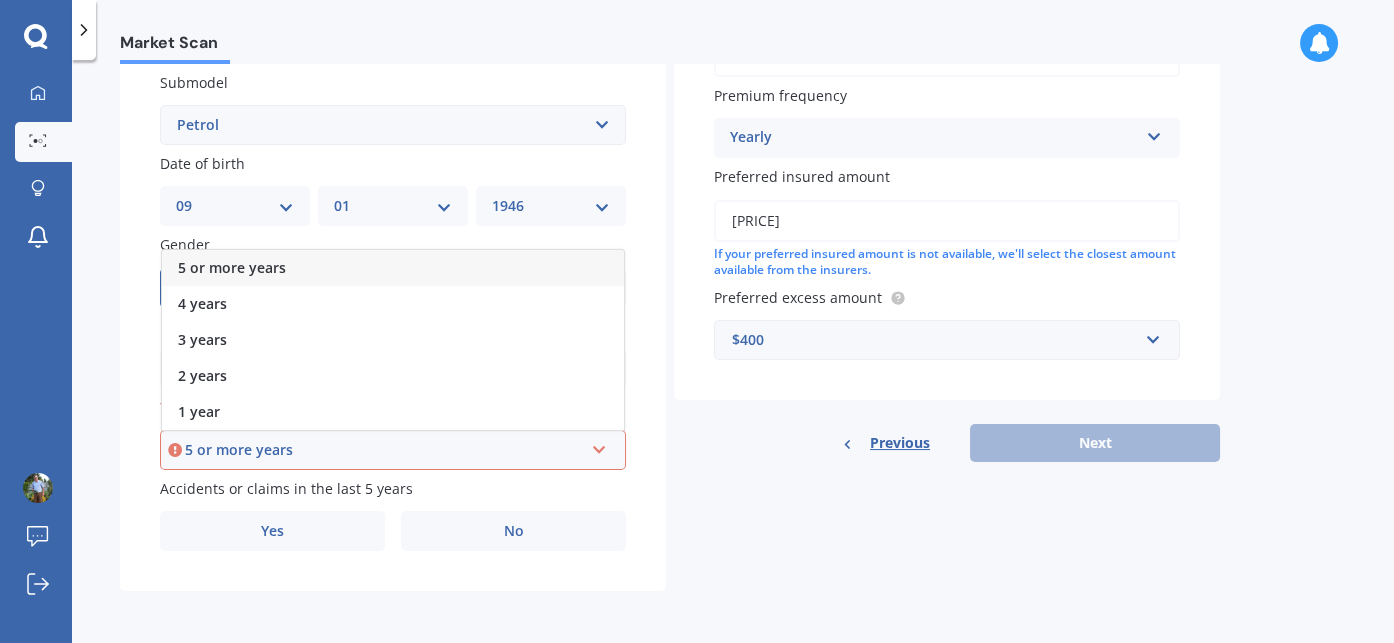 click on "5 or more years" at bounding box center [232, 267] 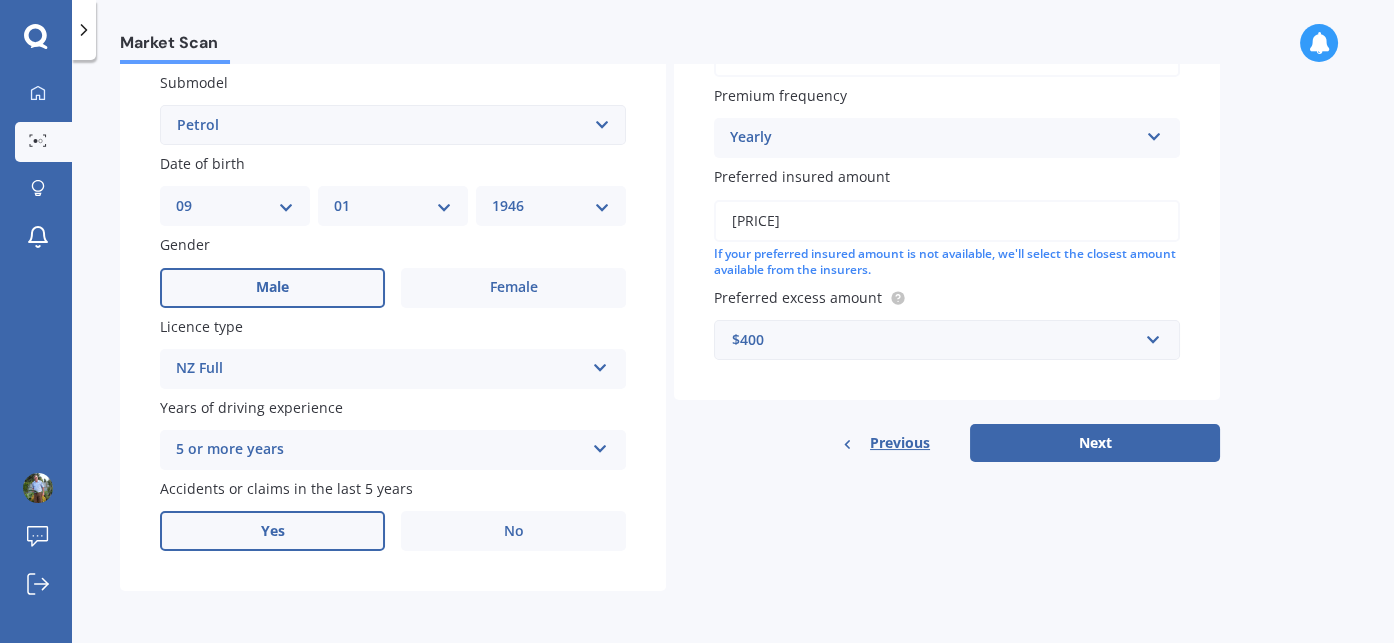 click on "Yes" at bounding box center [272, 287] 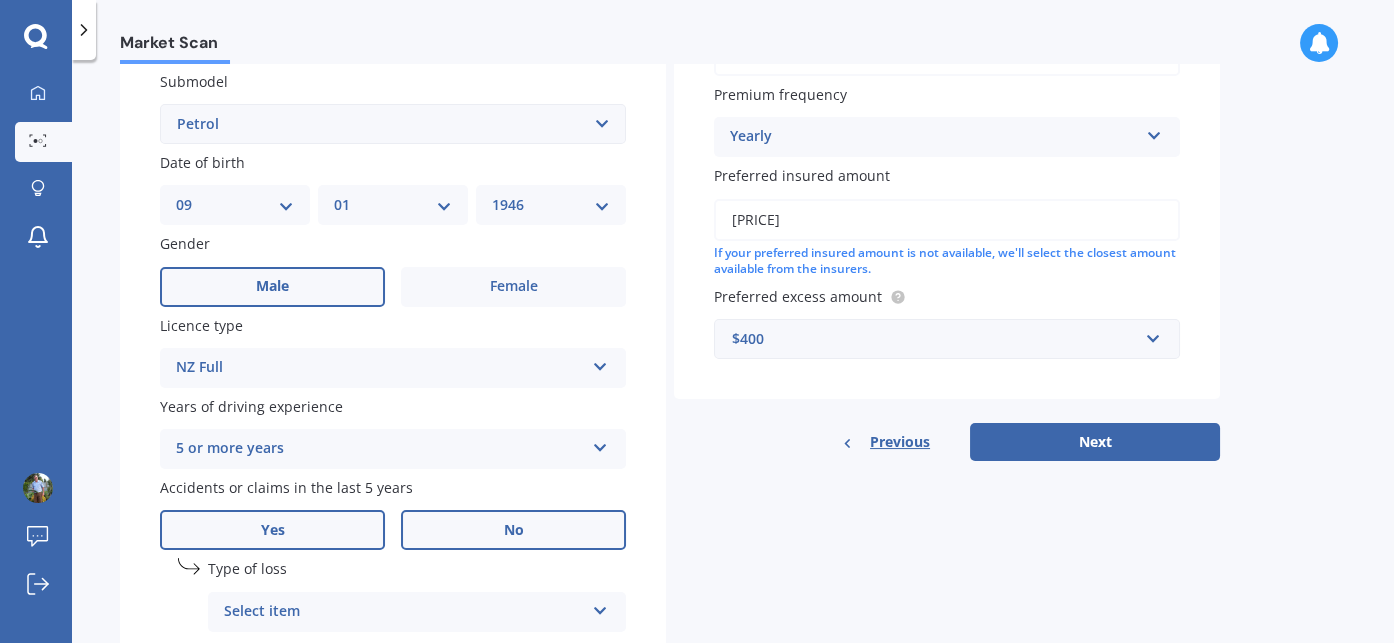 scroll, scrollTop: 751, scrollLeft: 0, axis: vertical 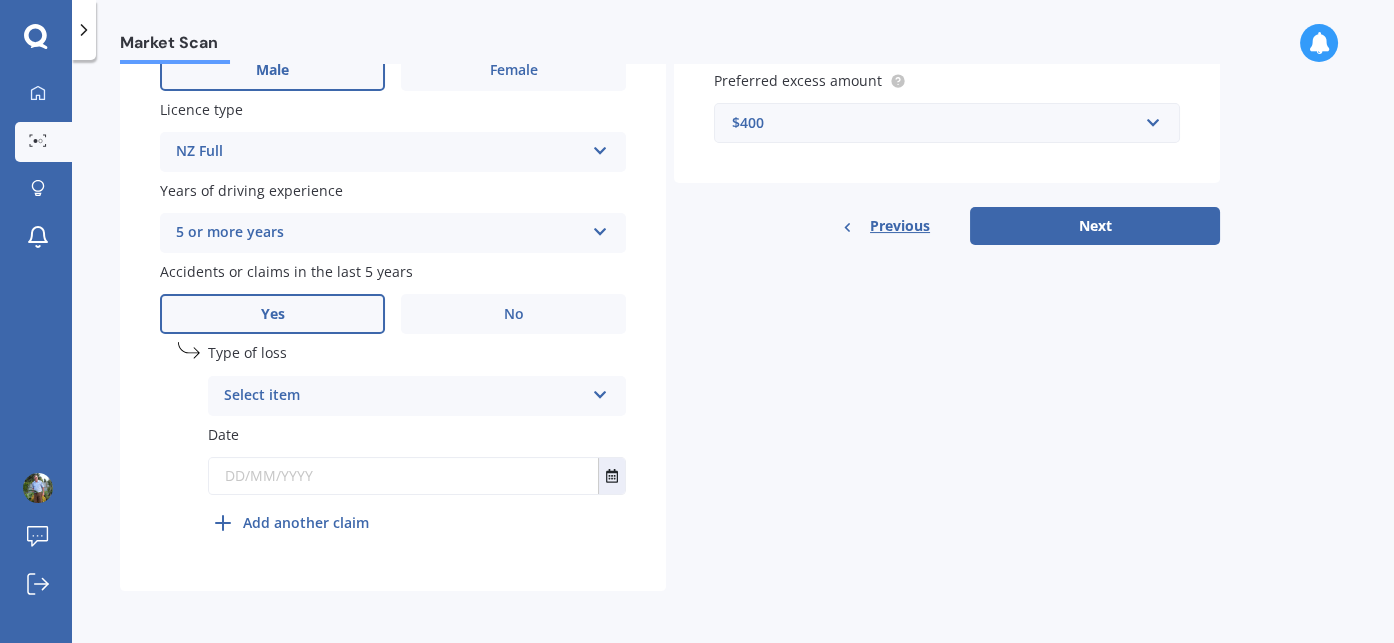 click on "Select item At fault accident Not at fault accident" at bounding box center (417, 396) 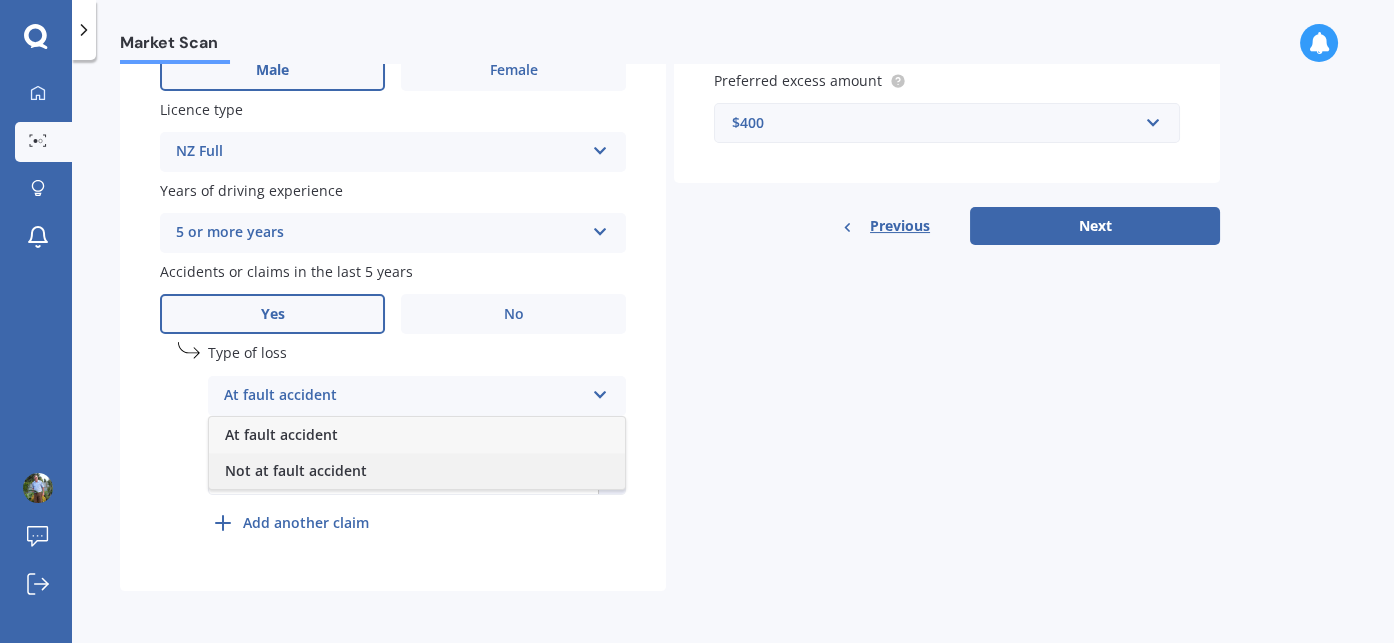 click on "Not at fault accident" at bounding box center [281, 434] 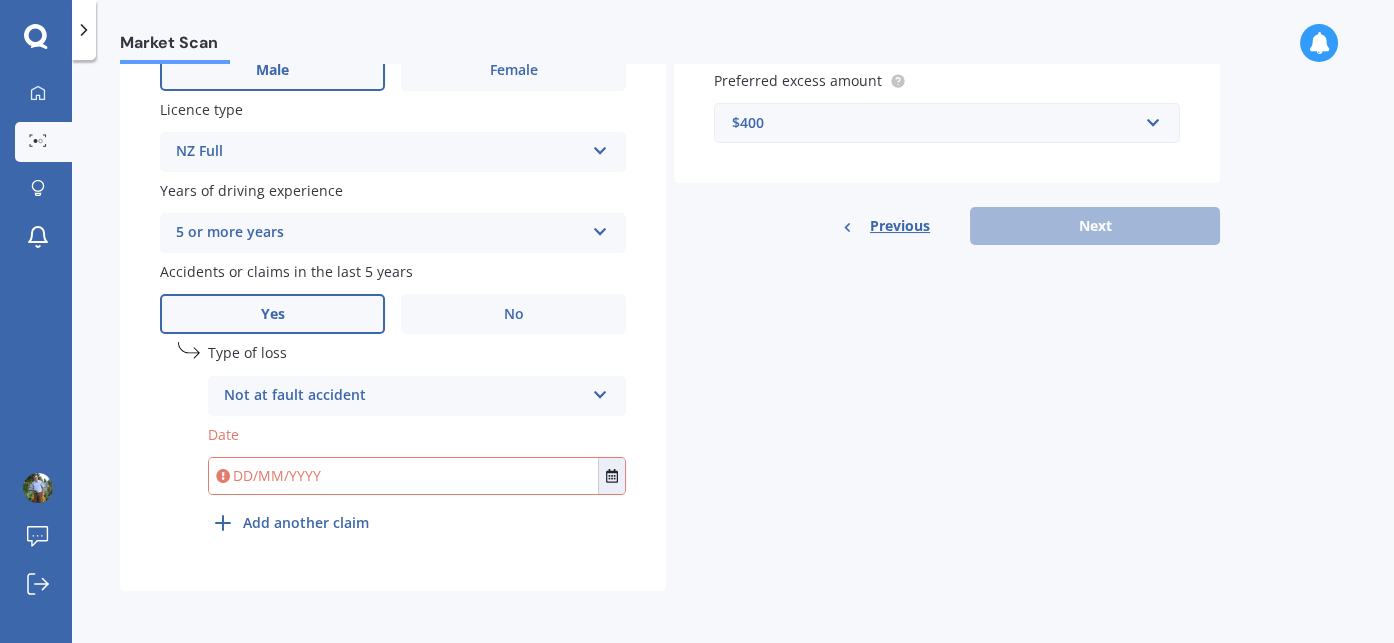 click at bounding box center (403, 476) 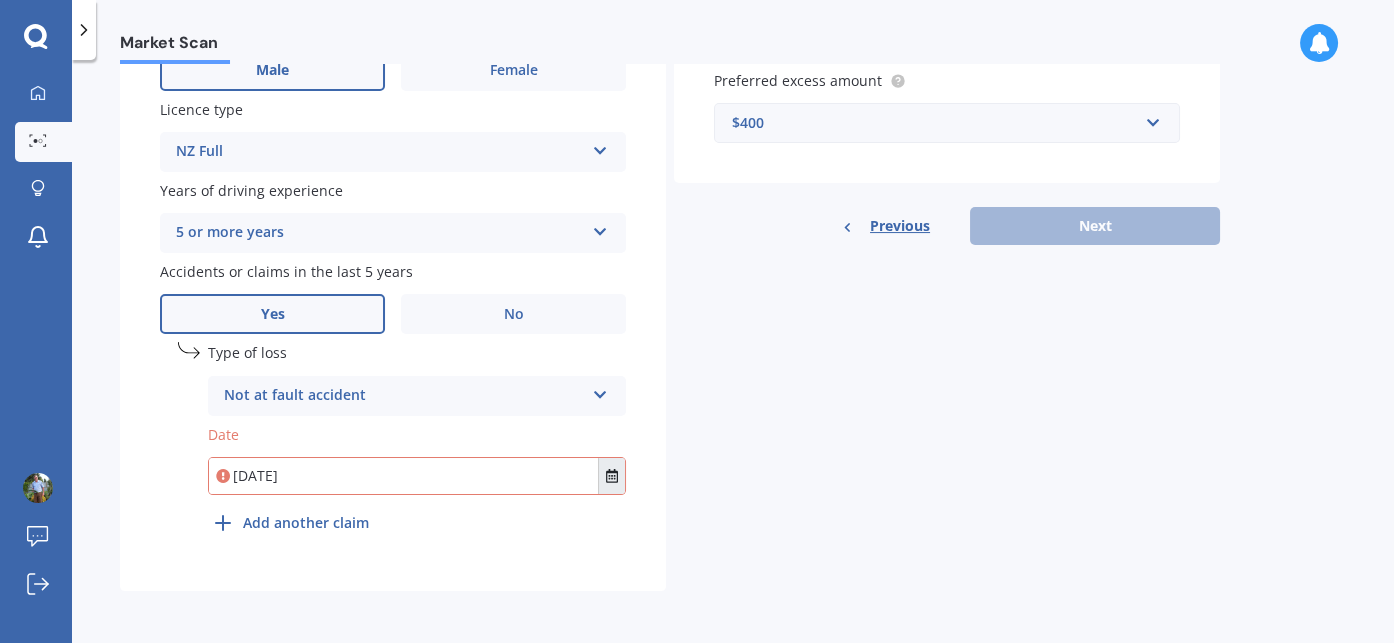 type on "[DATE]" 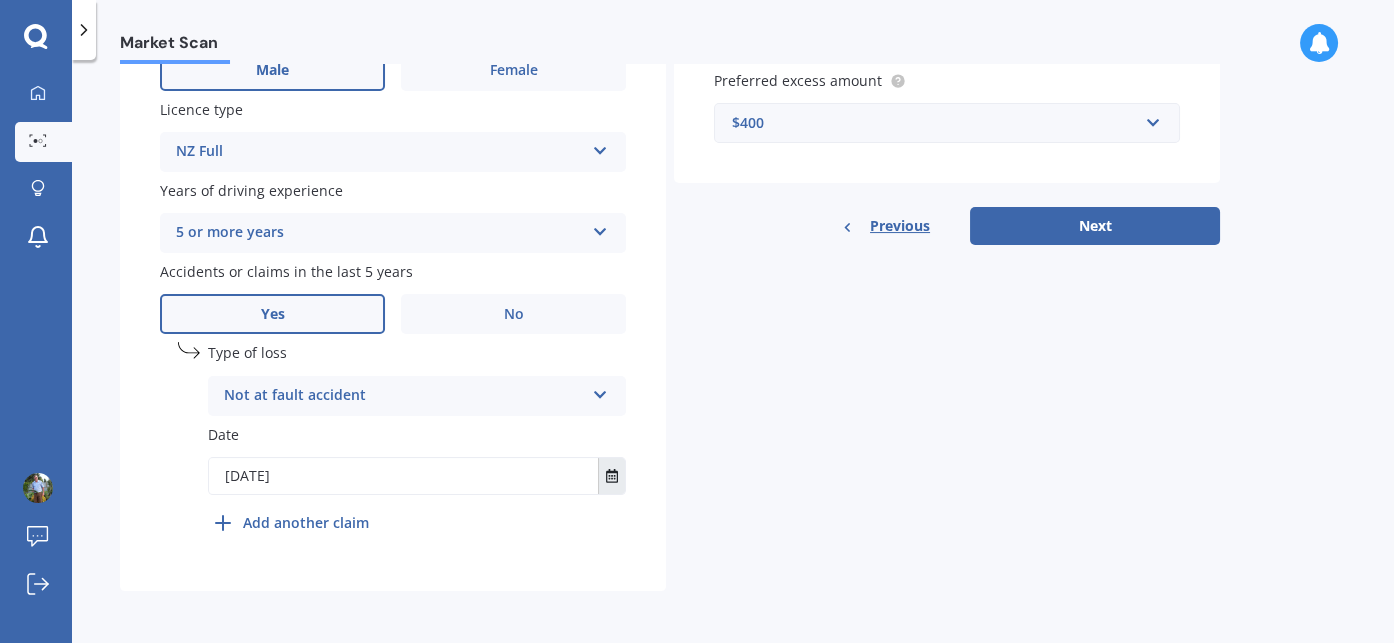click at bounding box center [612, 476] 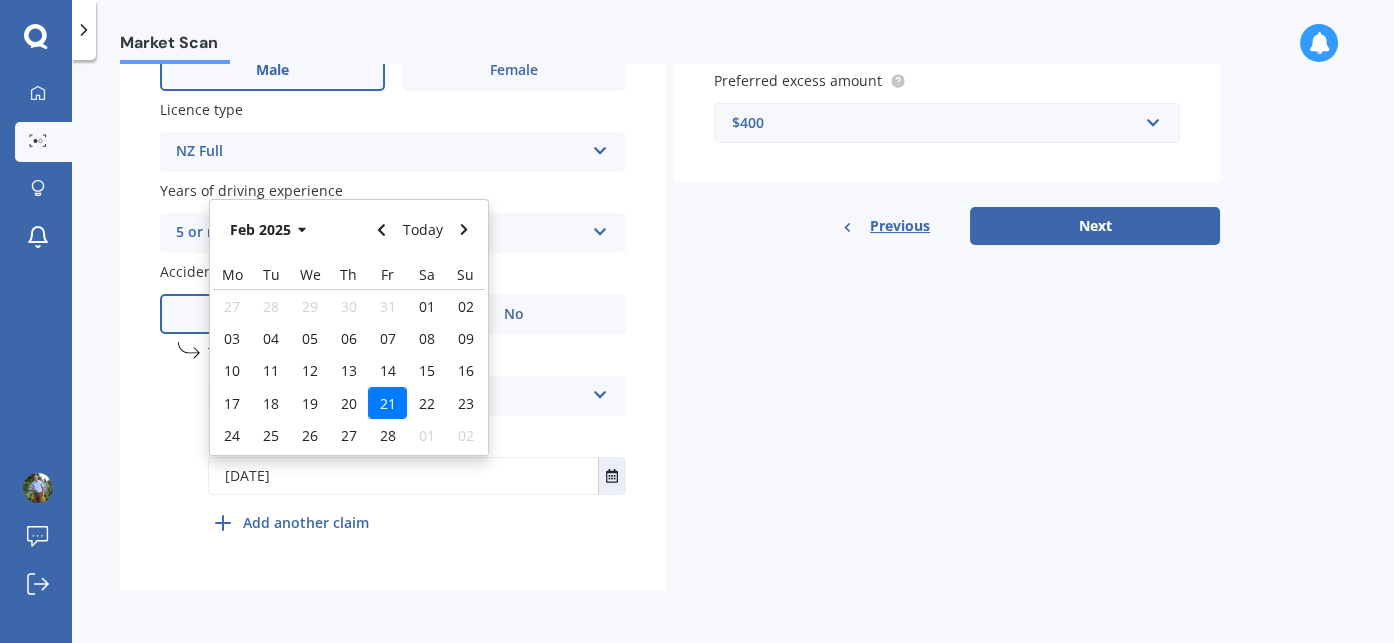 click on "21" at bounding box center (388, 403) 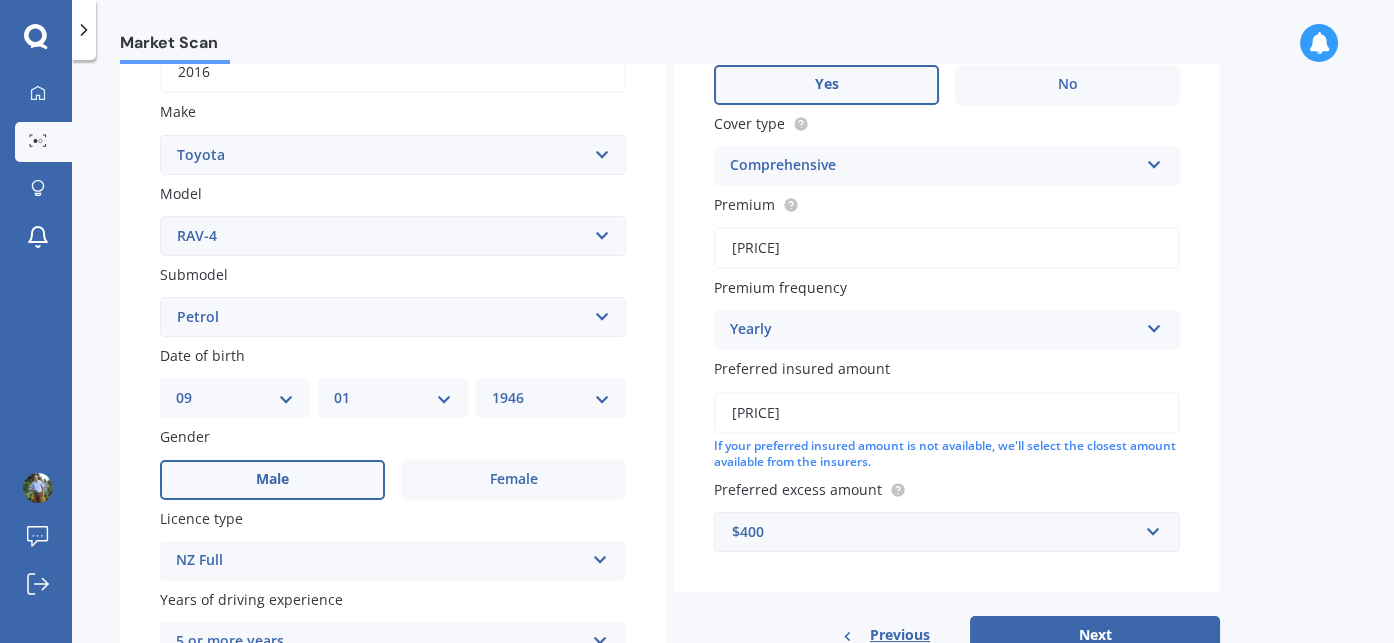 scroll, scrollTop: 377, scrollLeft: 0, axis: vertical 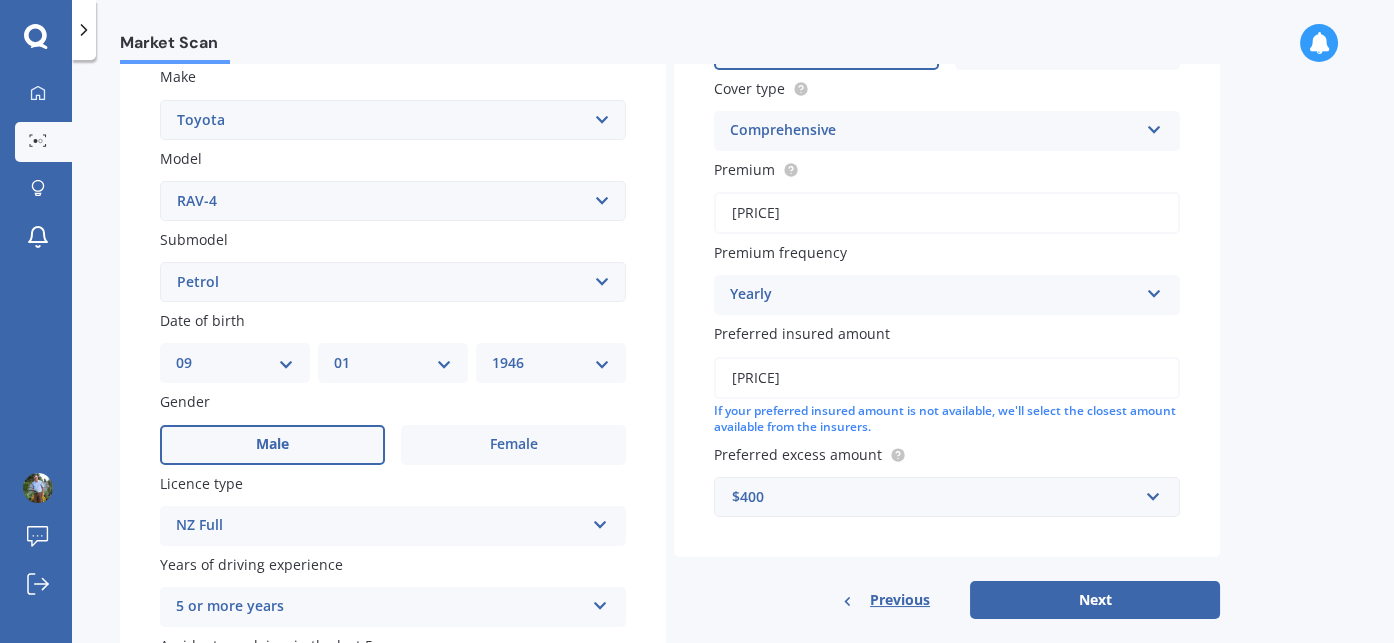 click on "[PRICE]" at bounding box center [947, 378] 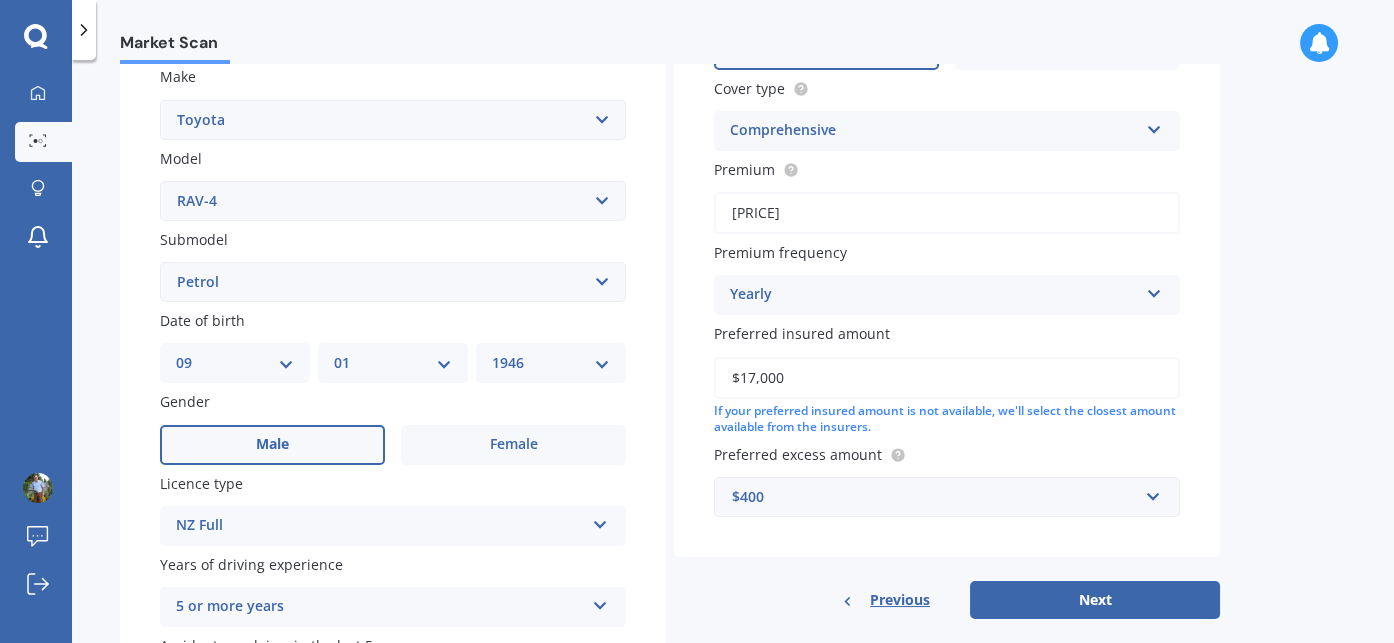 type on "$17,000" 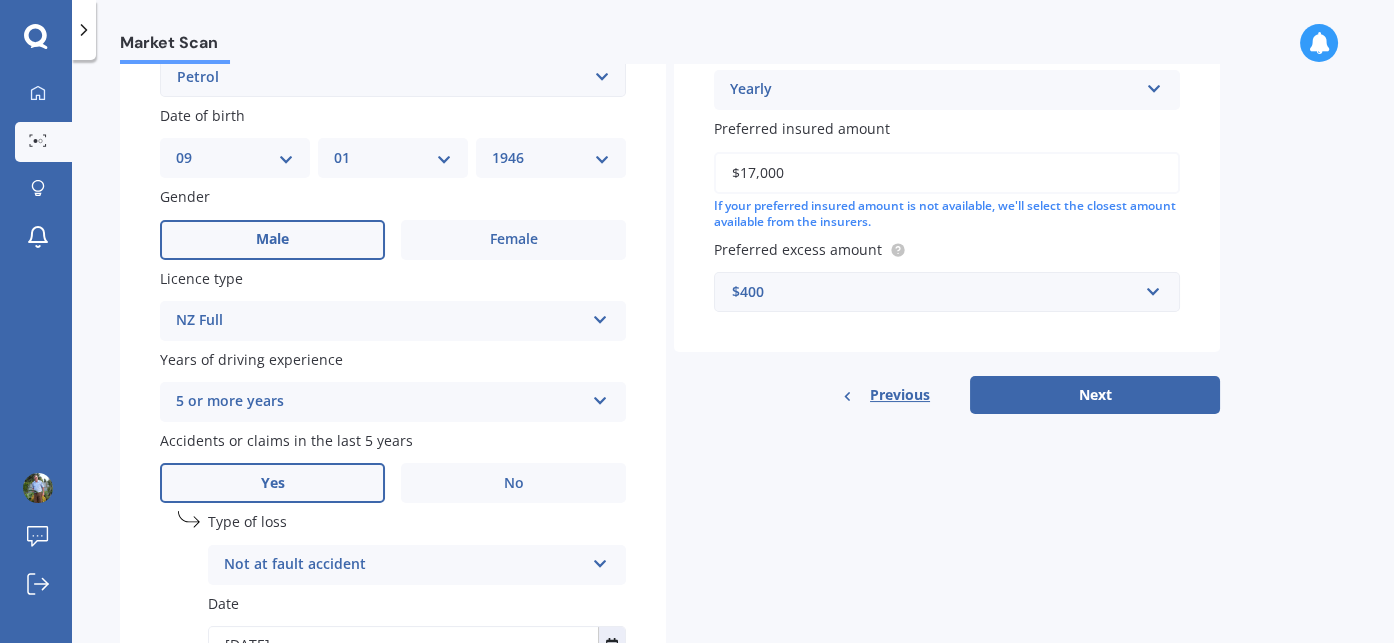 scroll, scrollTop: 626, scrollLeft: 0, axis: vertical 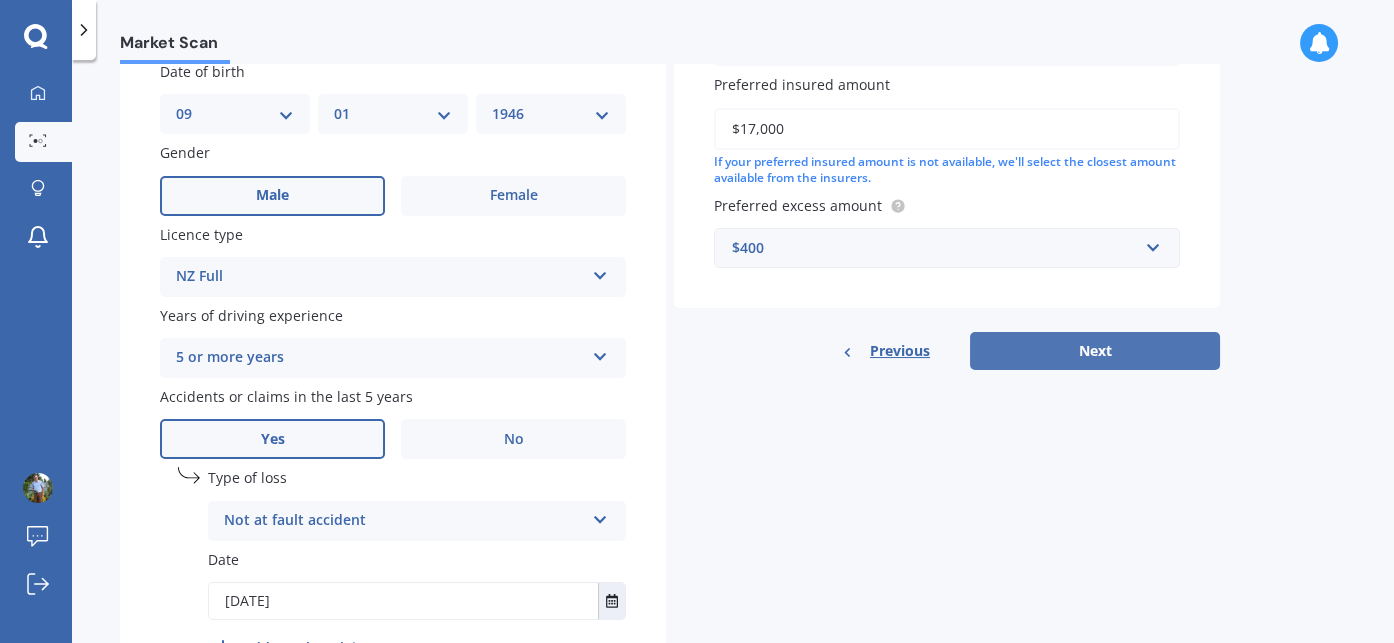 click on "Next" at bounding box center (1095, 351) 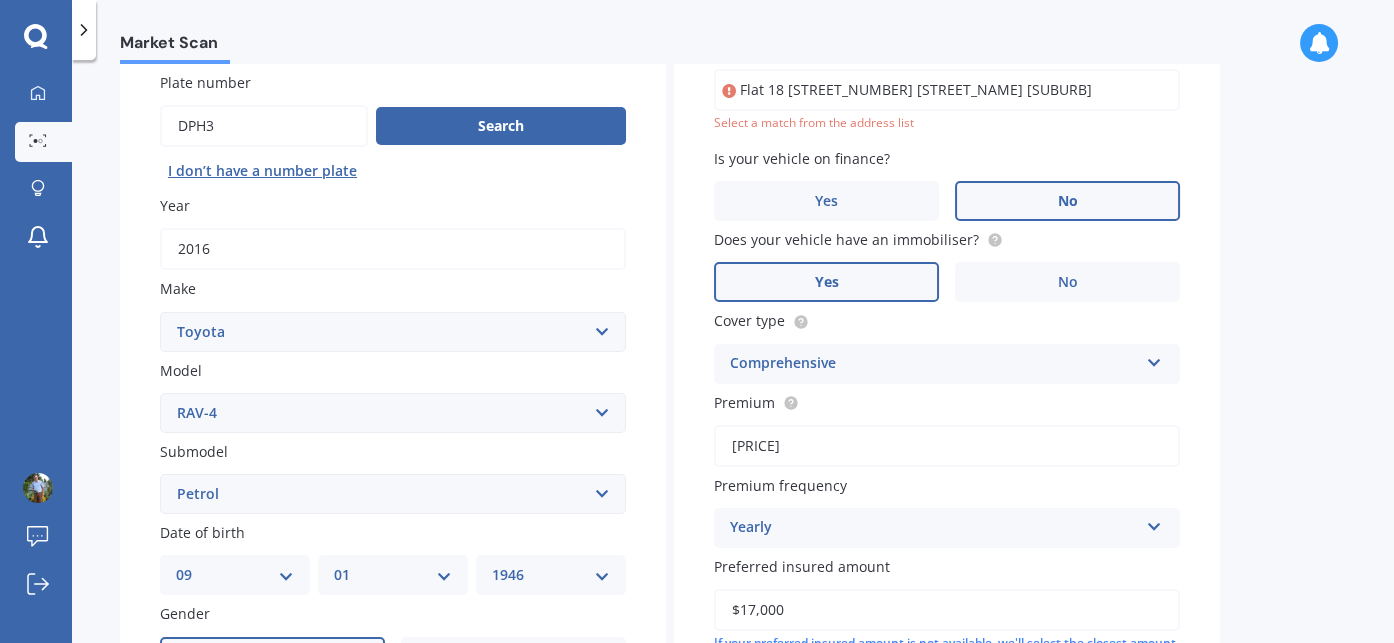 scroll, scrollTop: 136, scrollLeft: 0, axis: vertical 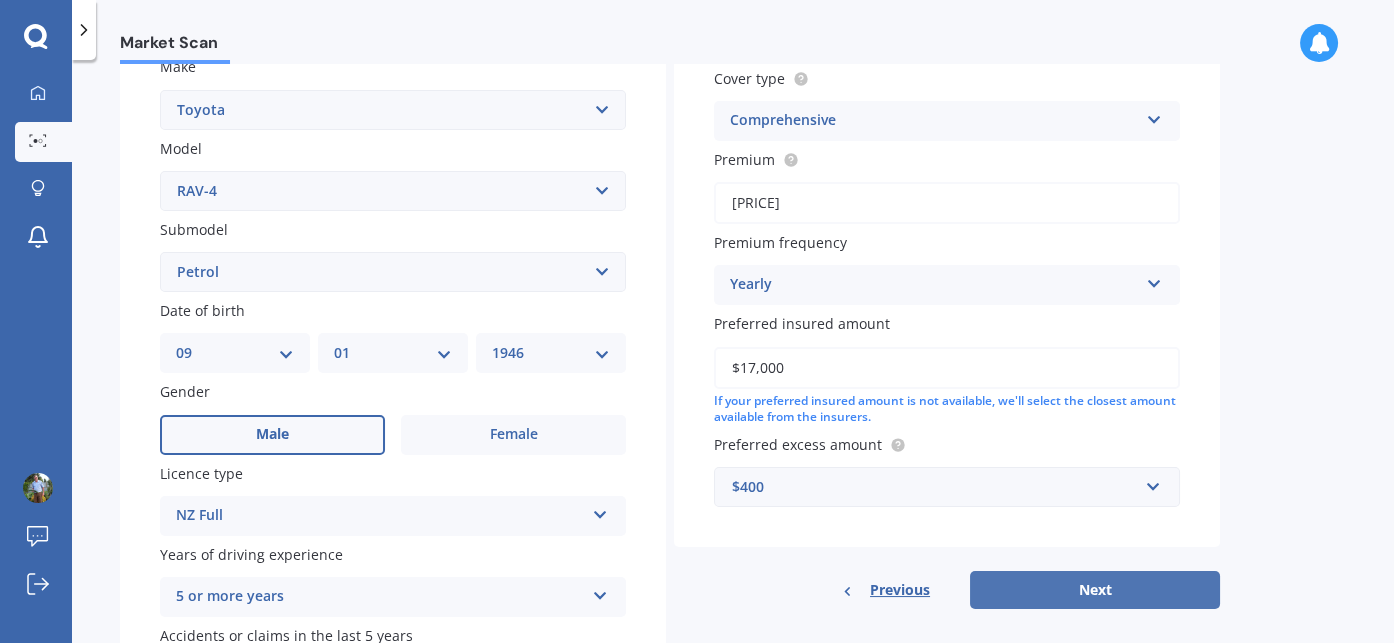 click on "Next" at bounding box center [1095, 590] 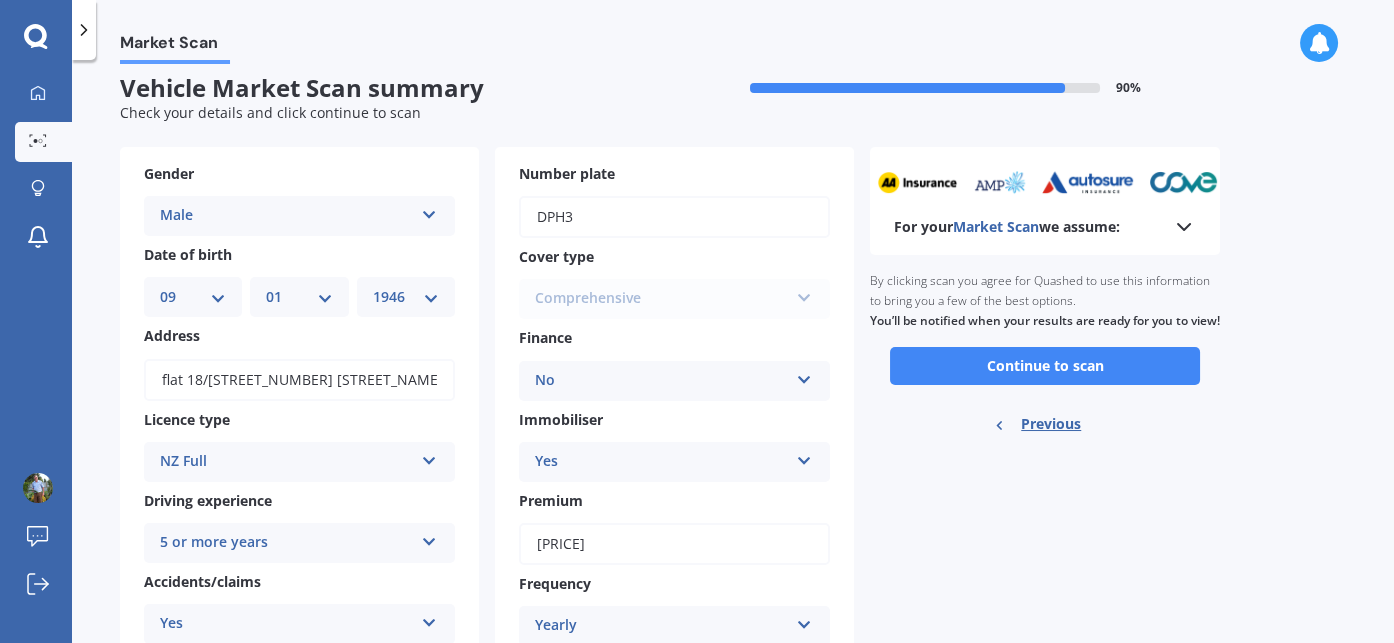 scroll, scrollTop: 0, scrollLeft: 0, axis: both 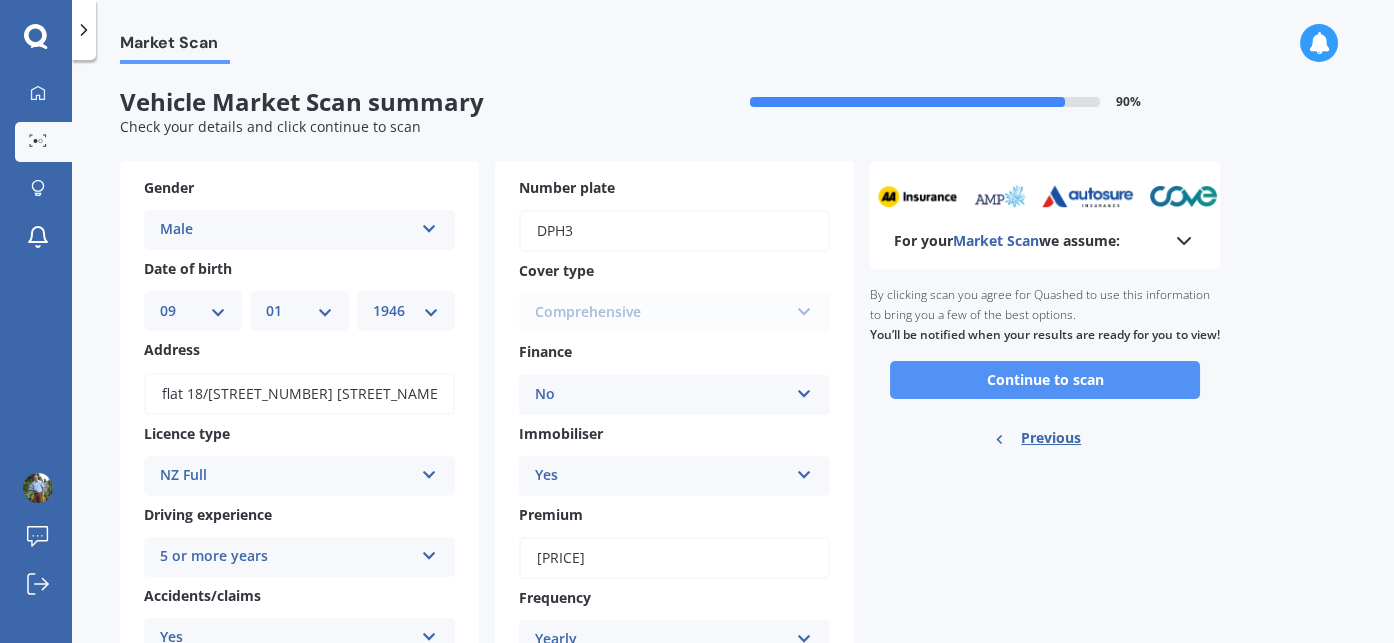 click on "Continue to scan" at bounding box center [1045, 380] 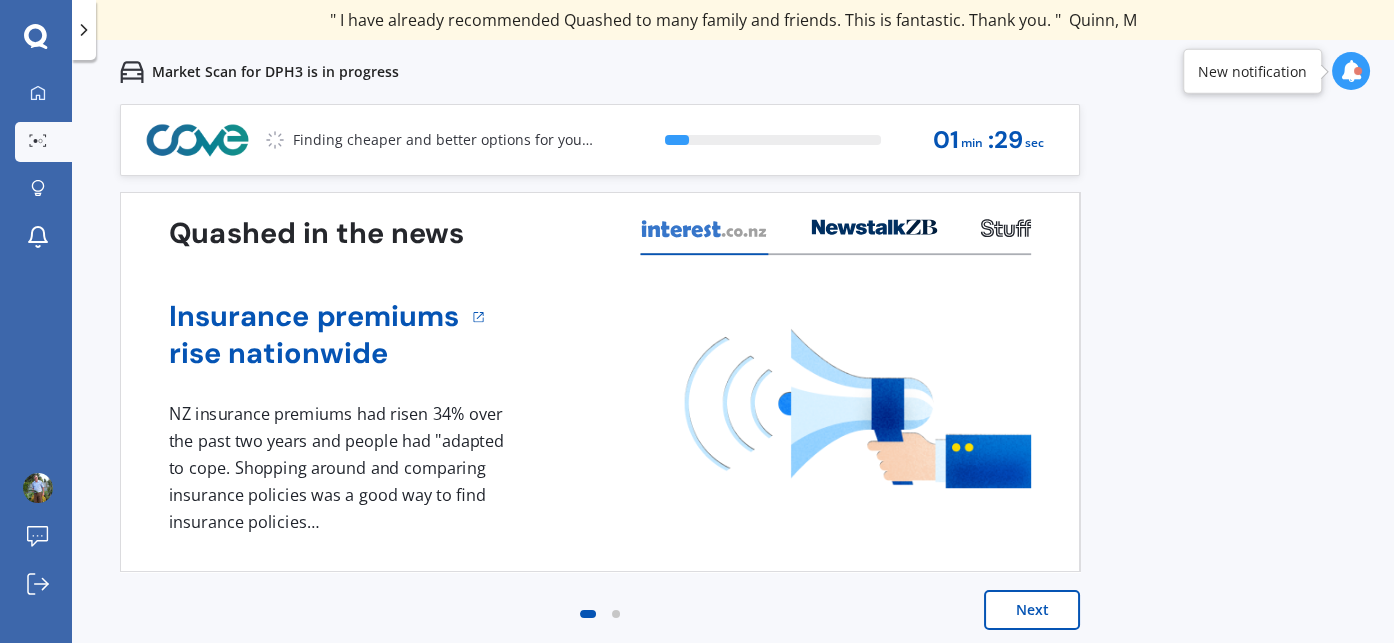 scroll, scrollTop: 6, scrollLeft: 0, axis: vertical 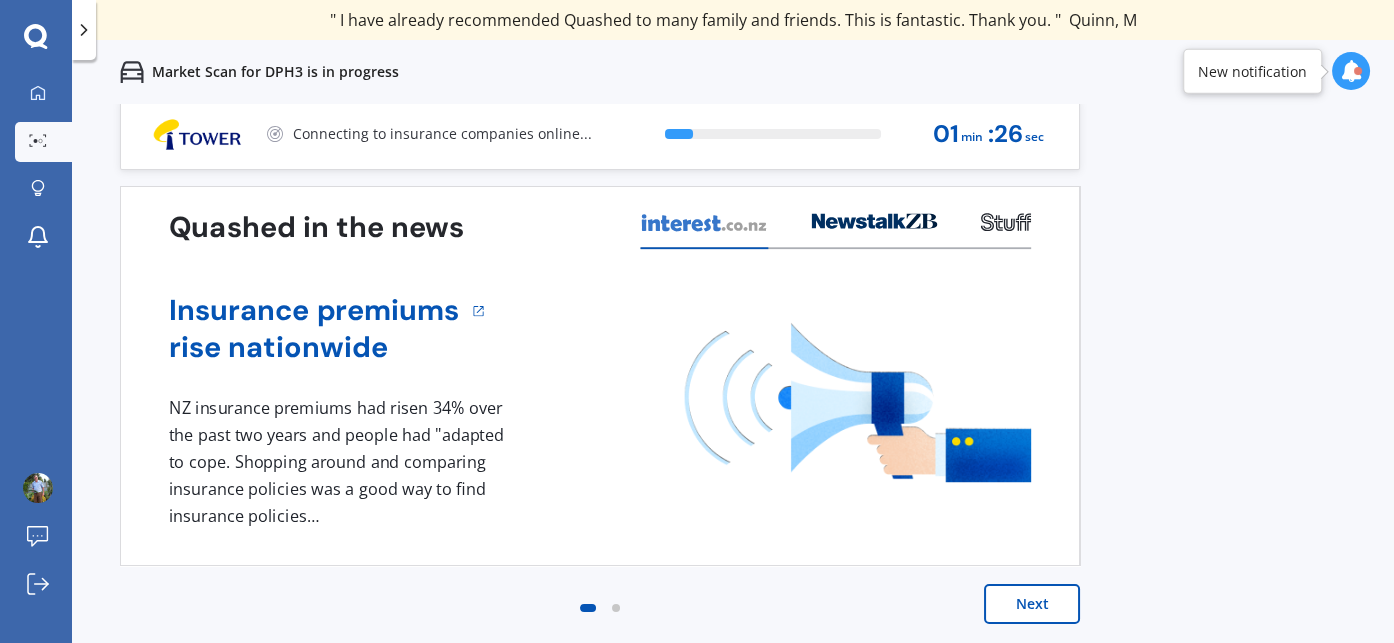 click on "Next" at bounding box center (1032, 604) 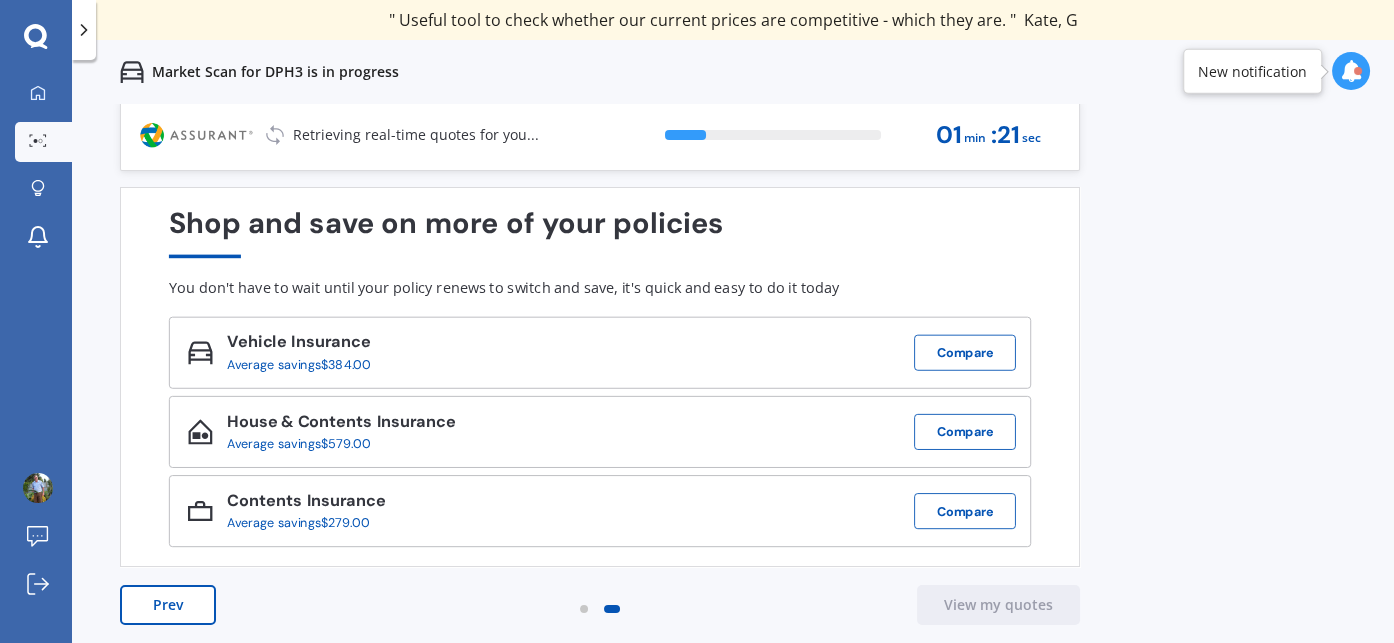 scroll, scrollTop: 6, scrollLeft: 0, axis: vertical 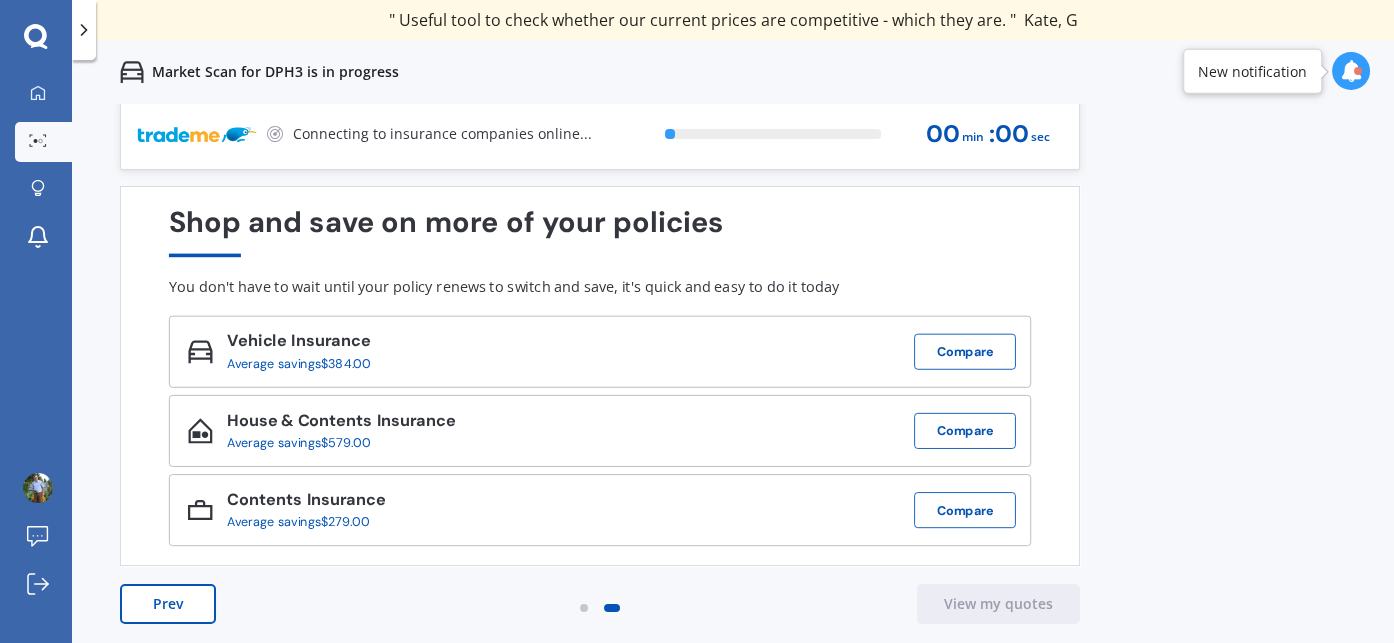 click on "New notification" at bounding box center [1252, 72] 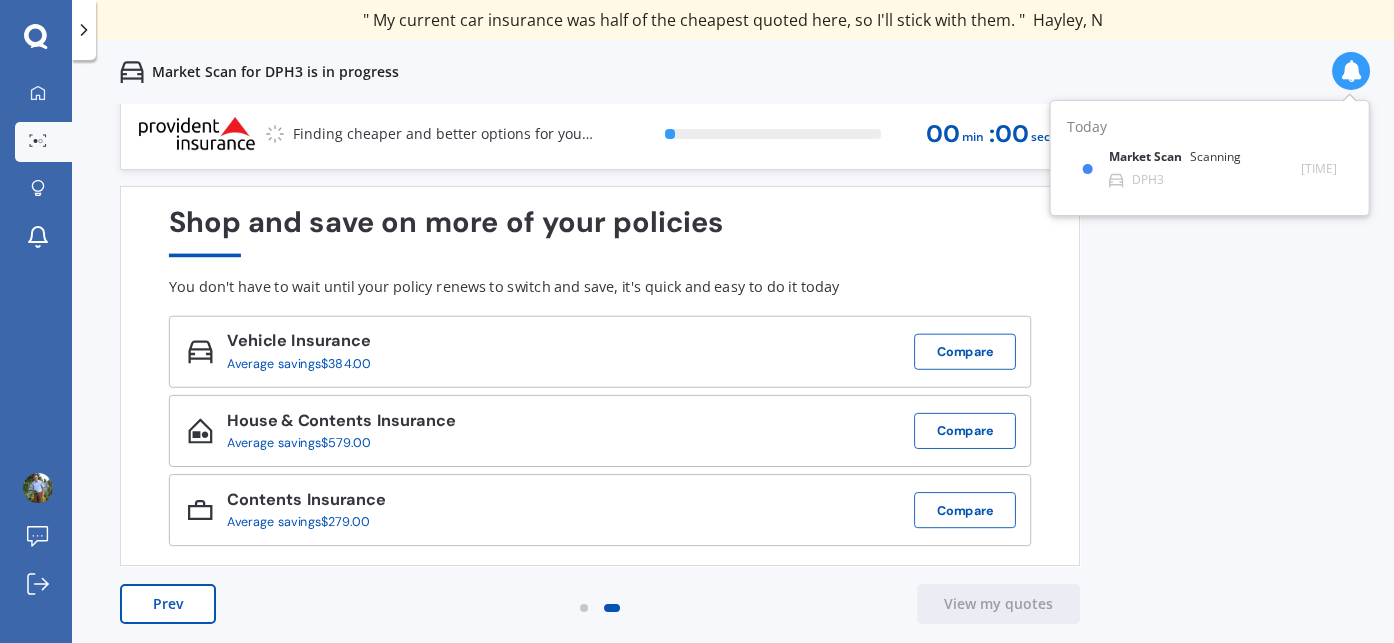 click on "Previous 60,000+ Kiwis have signed up to shop and save on insurance with us " Helpful tool, just that my current insurance is cheaper. " [LAST], [INITIAL] " I have already recommended Quashed to many family and friends. This is fantastic. Thank you. " [LAST], [INITIAL] " A very useful tool and is easy to use. Highly recommended! " [LAST], [INITIAL] " Useful tool to check whether our current prices are competitive - which they are. " [LAST], [INITIAL] " My current car insurance was half of the cheapest quoted here, so I'll stick with them. " [LAST], [INITIAL] " Gave exactly the same results. " [LAST], [INITIAL] " It's pretty accurate. Good service. " [LAST], [INITIAL] " That was very helpful as it provided all the details required to make the necessary decision. " [LAST], [INITIAL] " I've already recommended to a number of people. " [LAST], [INITIAL] " Good to know my existing cover is so good! " [LAST], [INITIAL] " Excellent site! I saved $300 off my existing policy. " [LAST], [INITIAL] " Great stuff team! first time using it, and it was very clear and concise. " [LAST], [INITIAL]   Next 0 % 00 min :  00 sec 1" at bounding box center (733, 395) 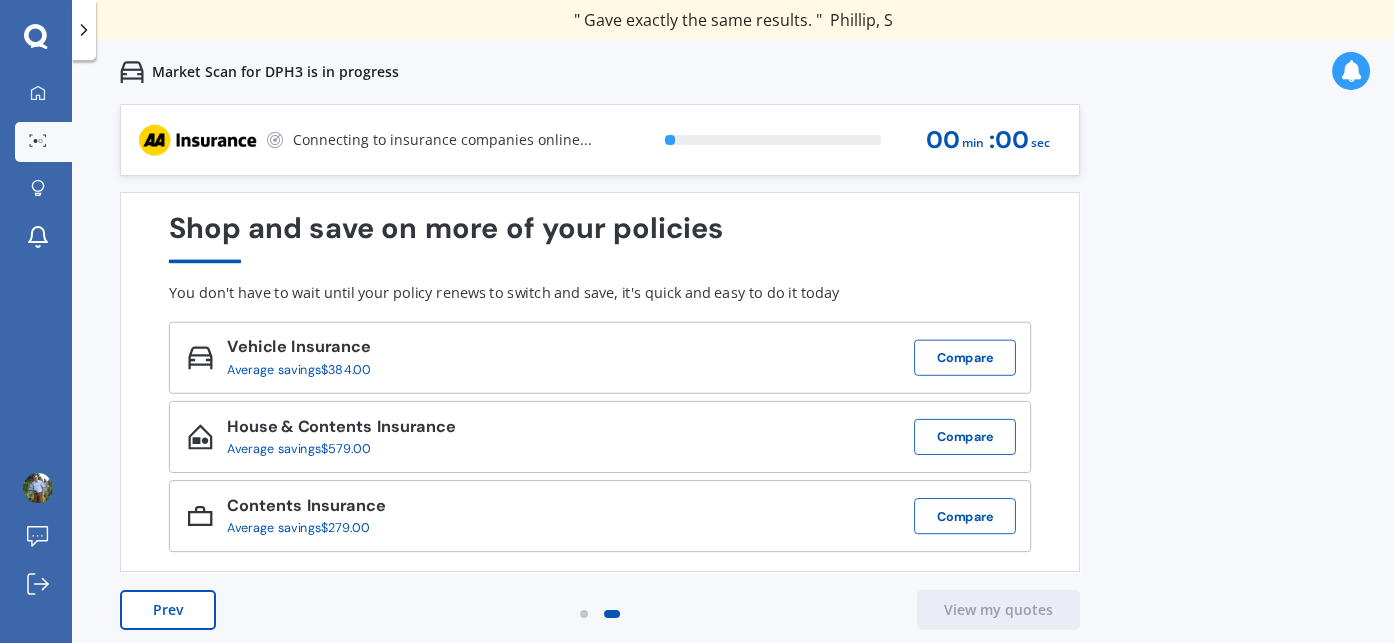 scroll, scrollTop: 0, scrollLeft: 0, axis: both 